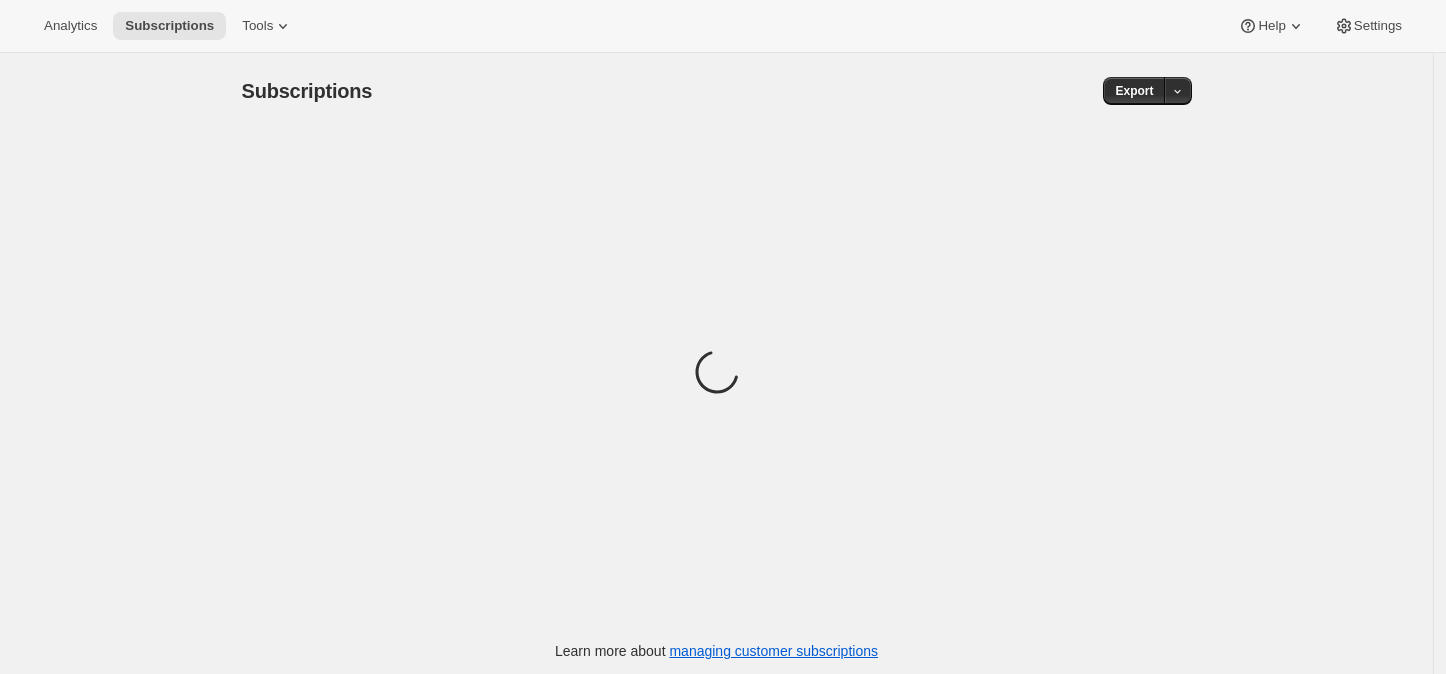 scroll, scrollTop: 0, scrollLeft: 0, axis: both 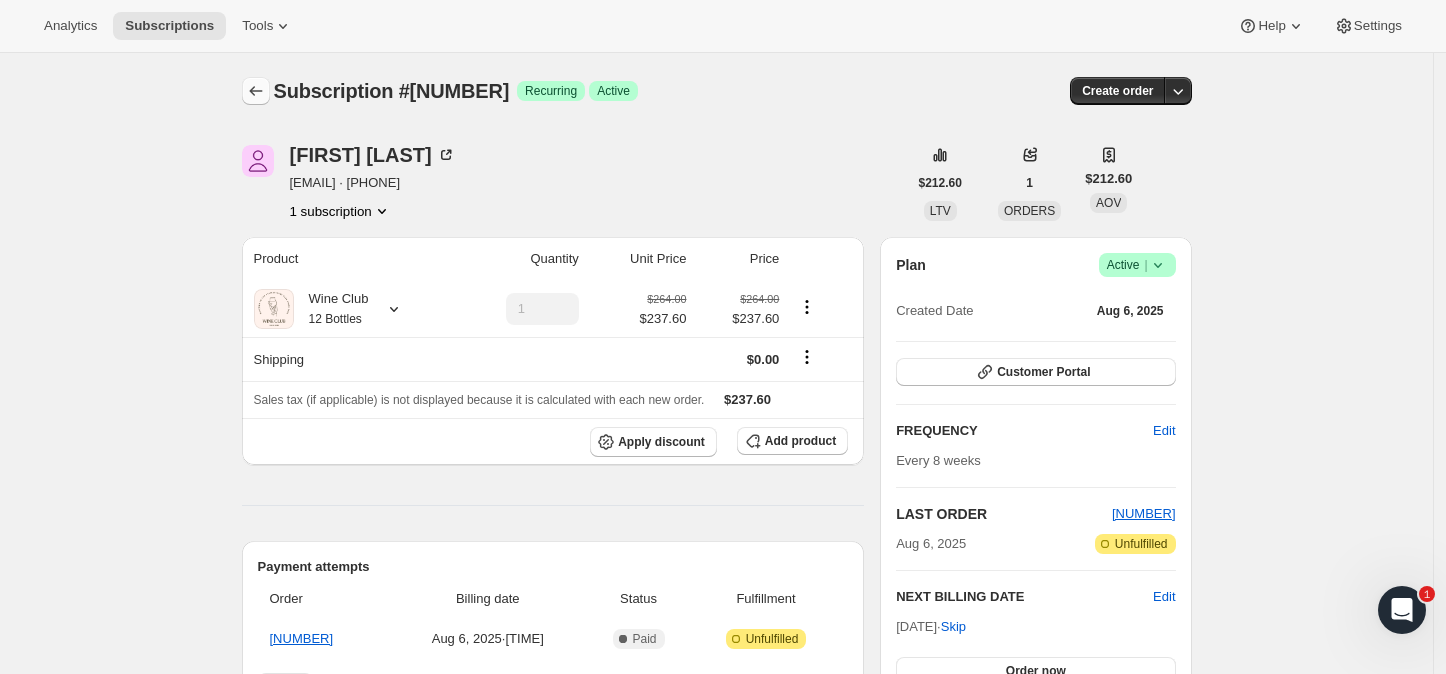 click 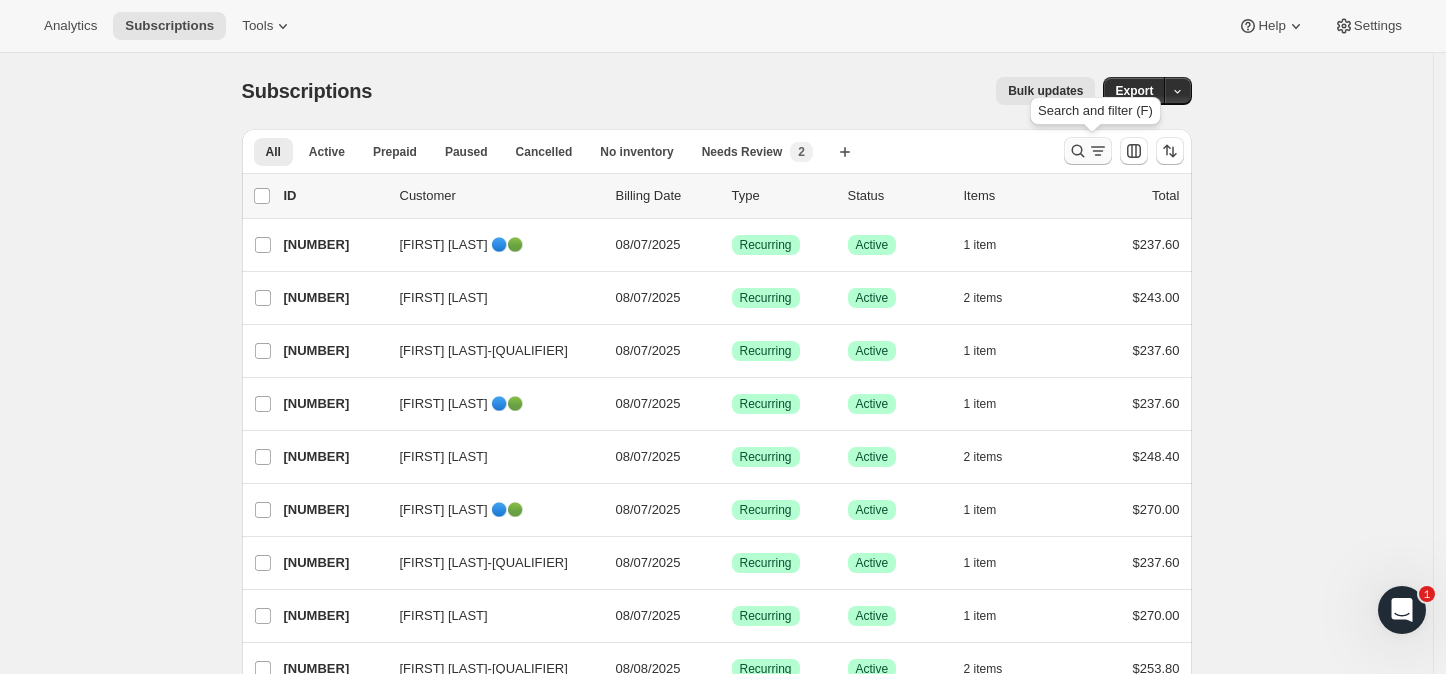 click 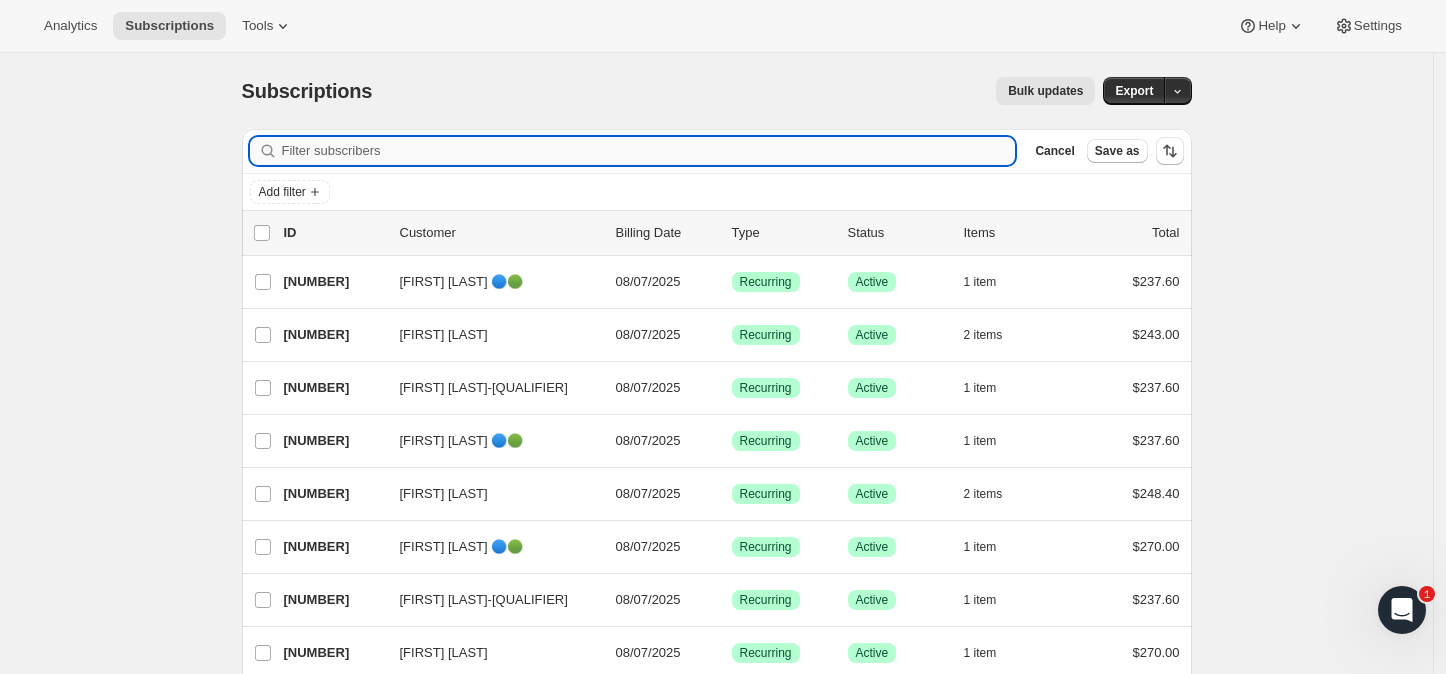 click on "Filter subscribers" at bounding box center (649, 151) 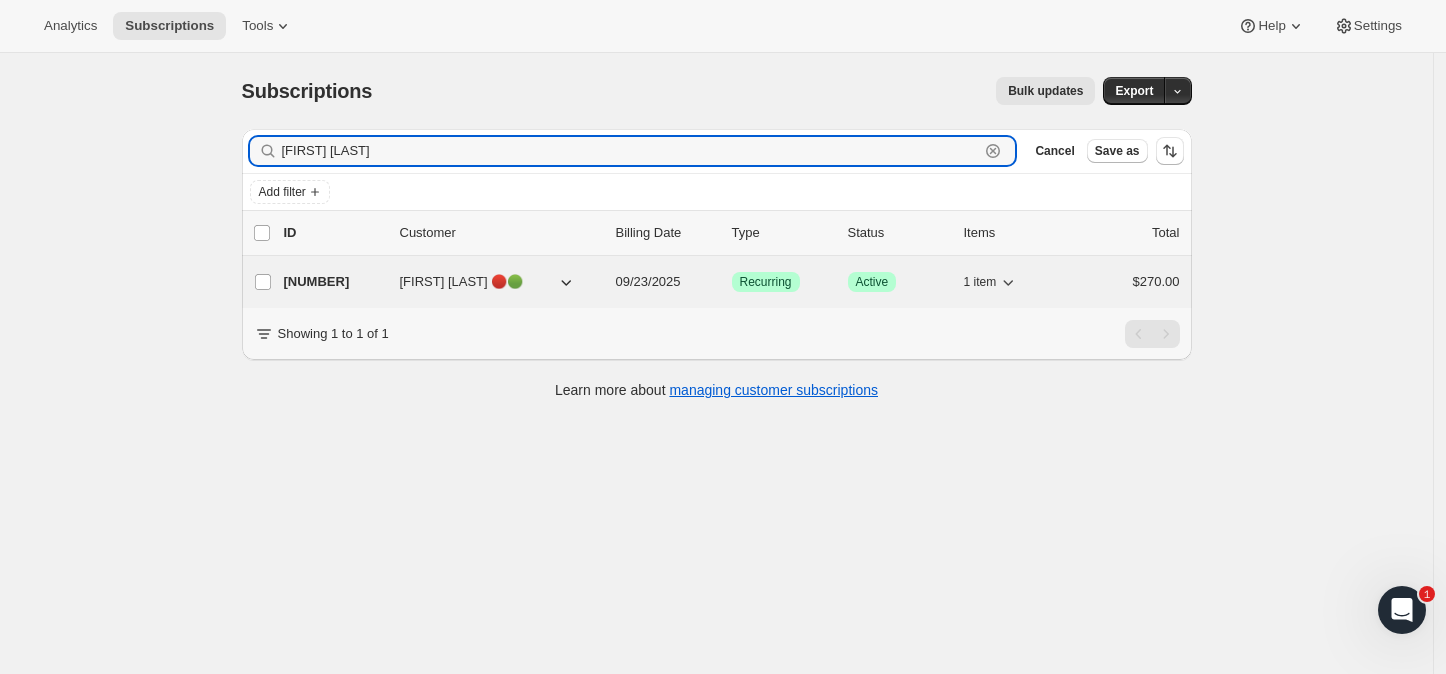 type on "Dina Daubenberger" 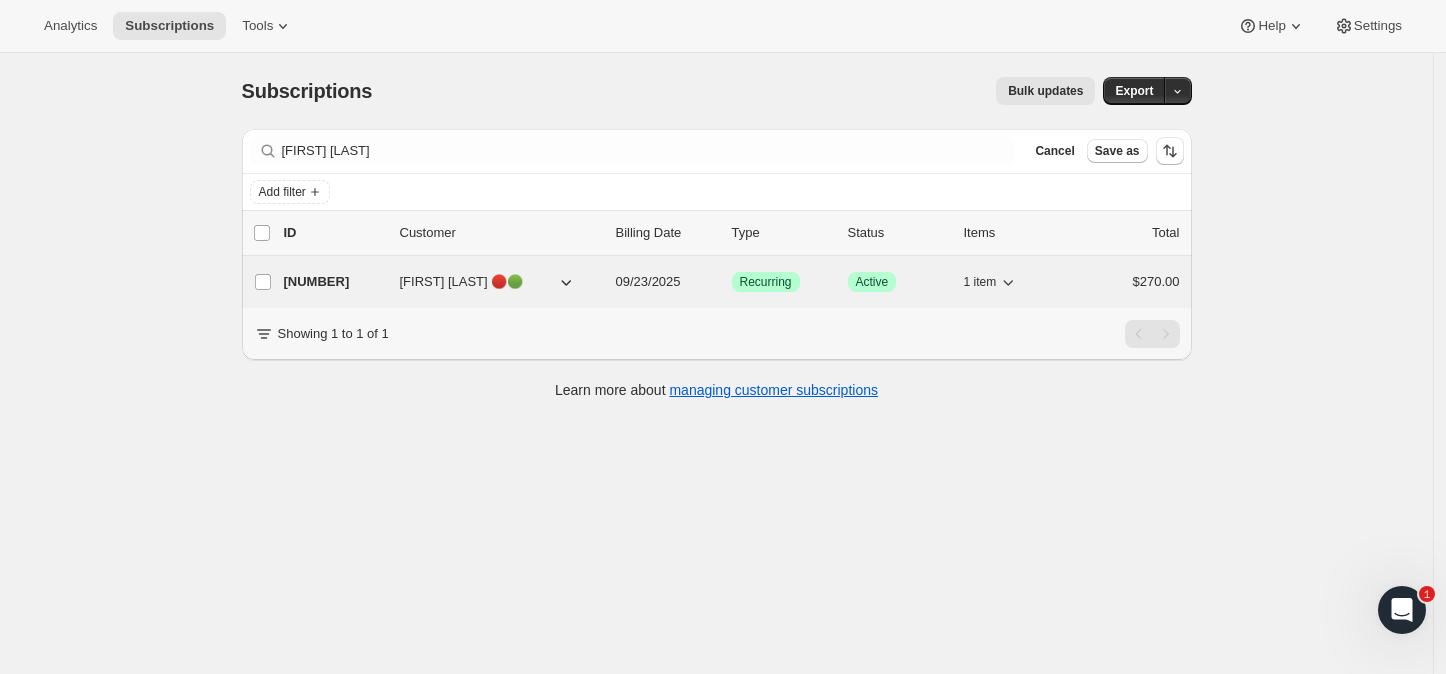 click on "44469157943" at bounding box center [334, 282] 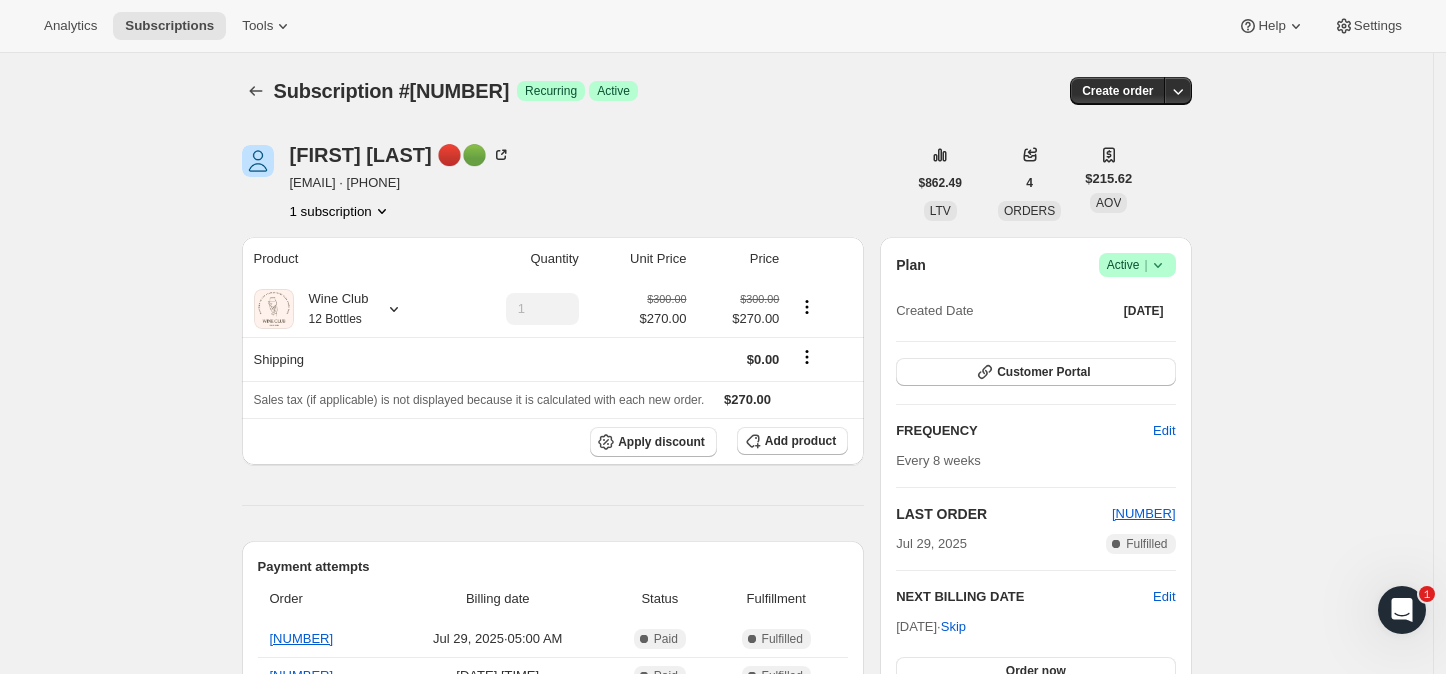 scroll, scrollTop: 111, scrollLeft: 0, axis: vertical 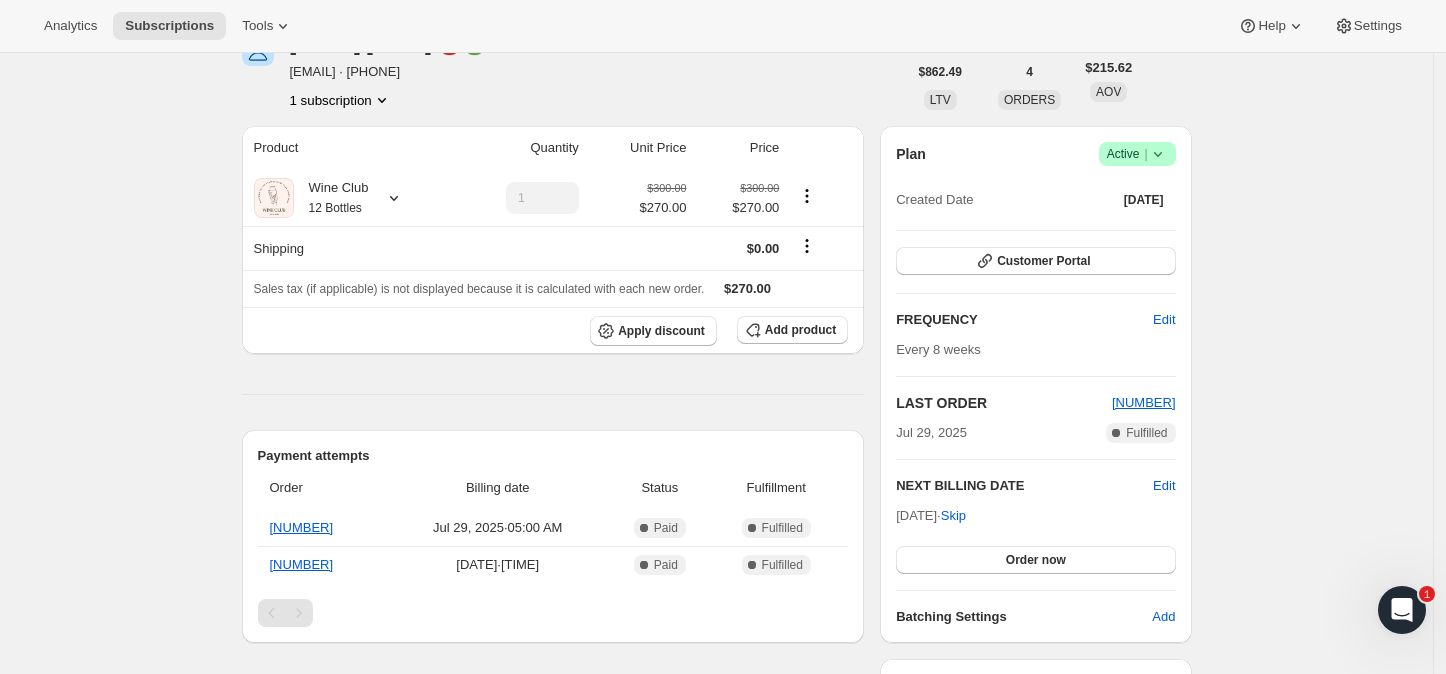 click 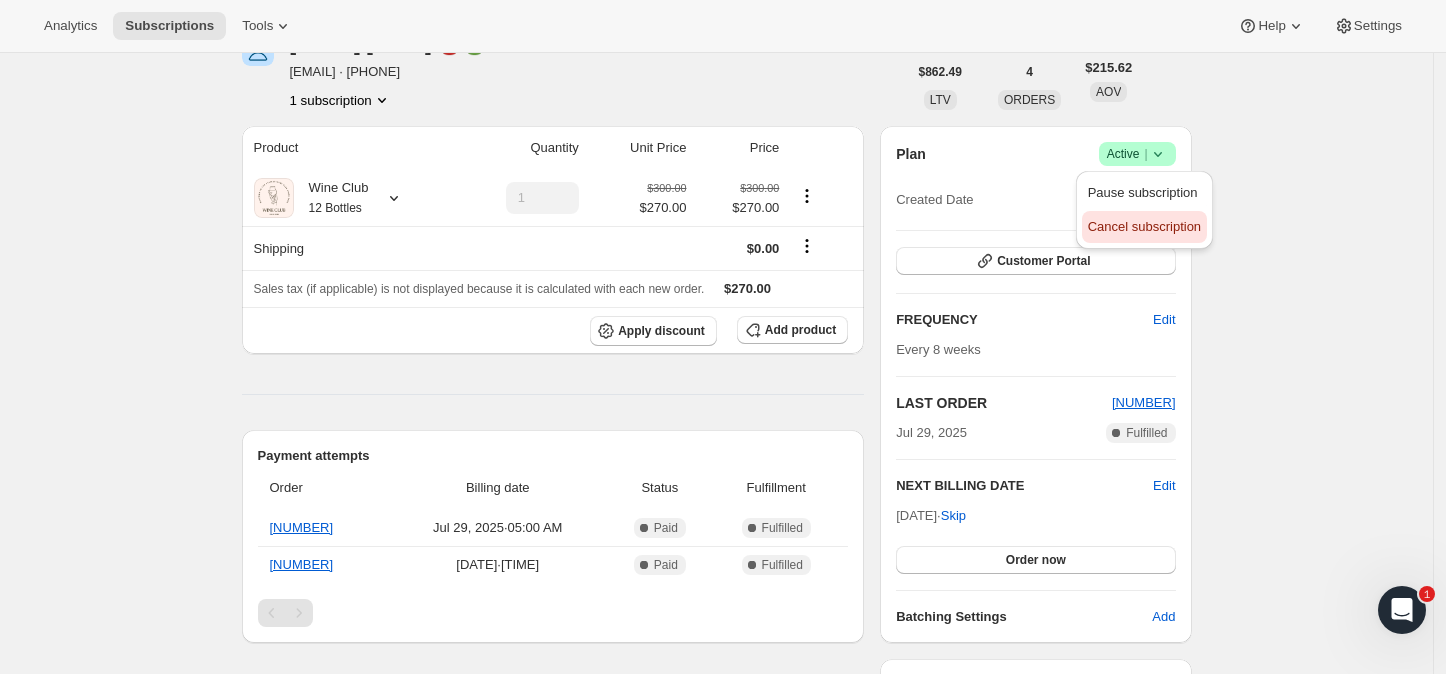 click on "Cancel subscription" at bounding box center (1144, 226) 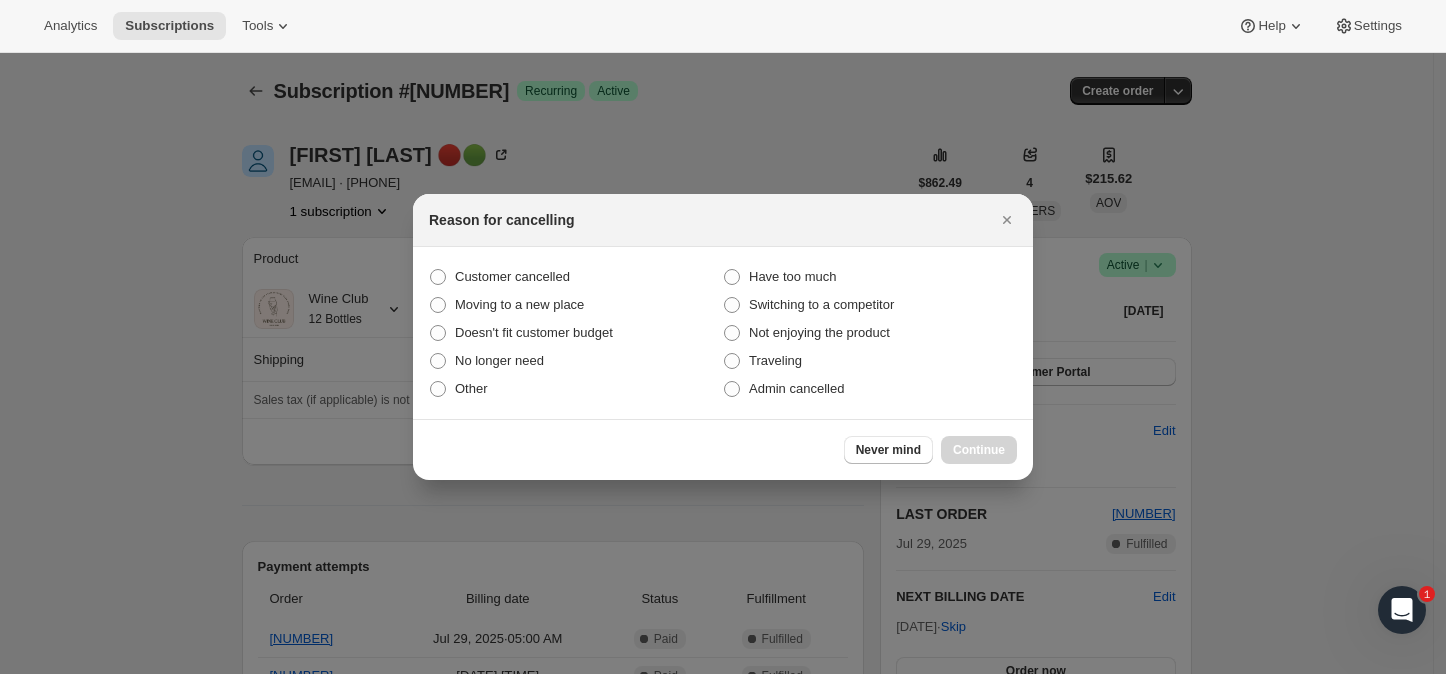 scroll, scrollTop: 111, scrollLeft: 0, axis: vertical 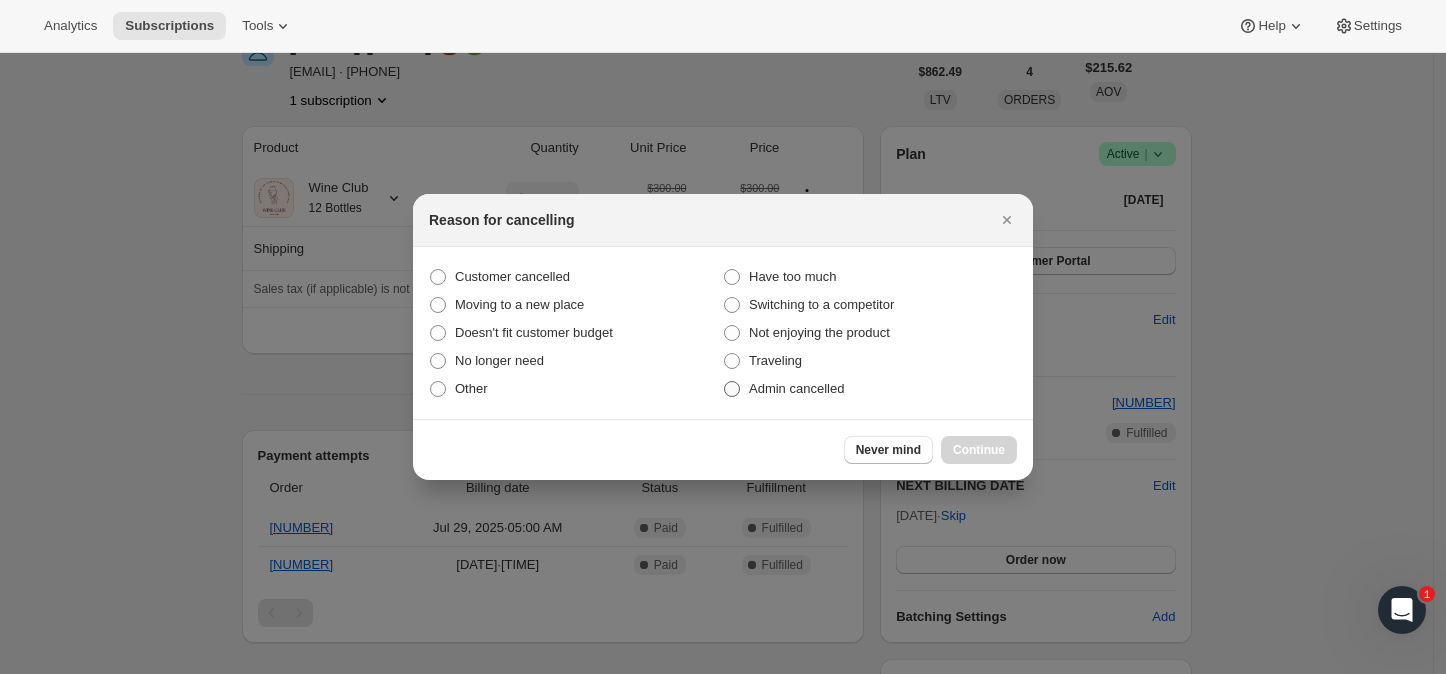drag, startPoint x: 733, startPoint y: 388, endPoint x: 772, endPoint y: 402, distance: 41.4367 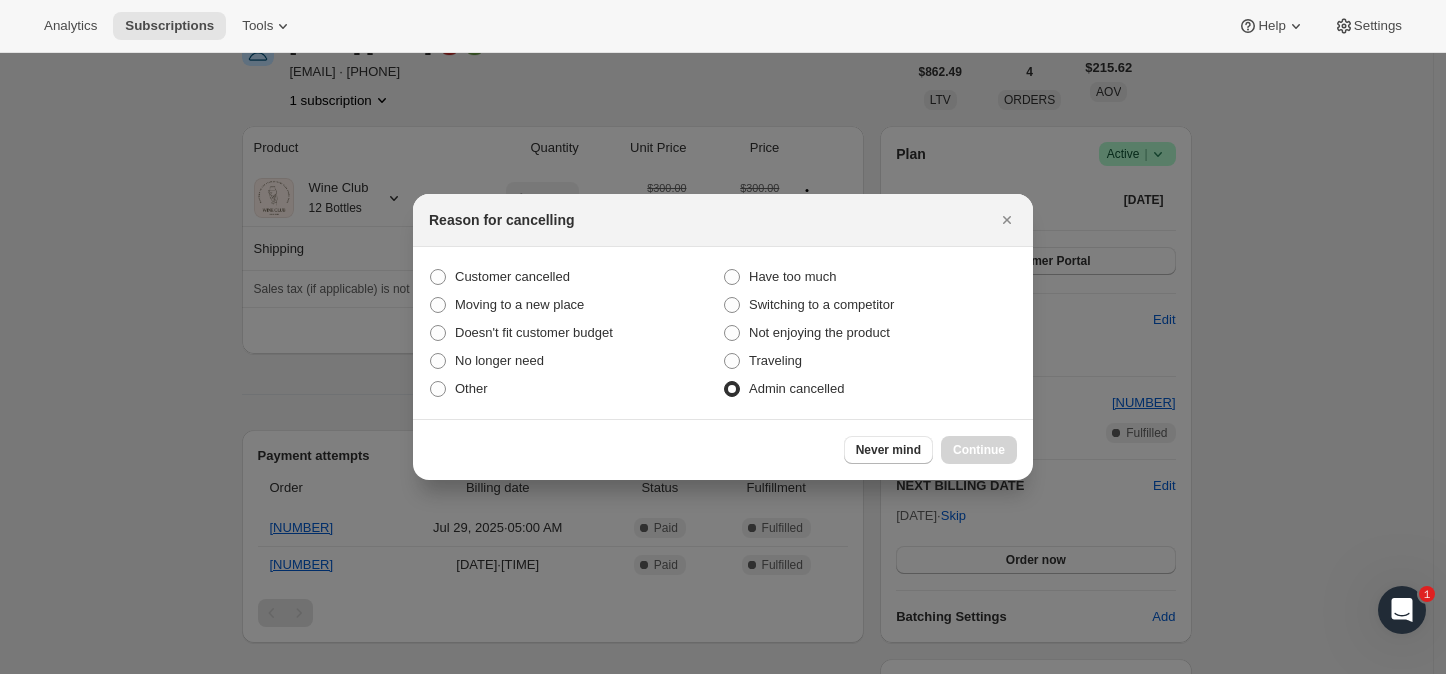 radio on "true" 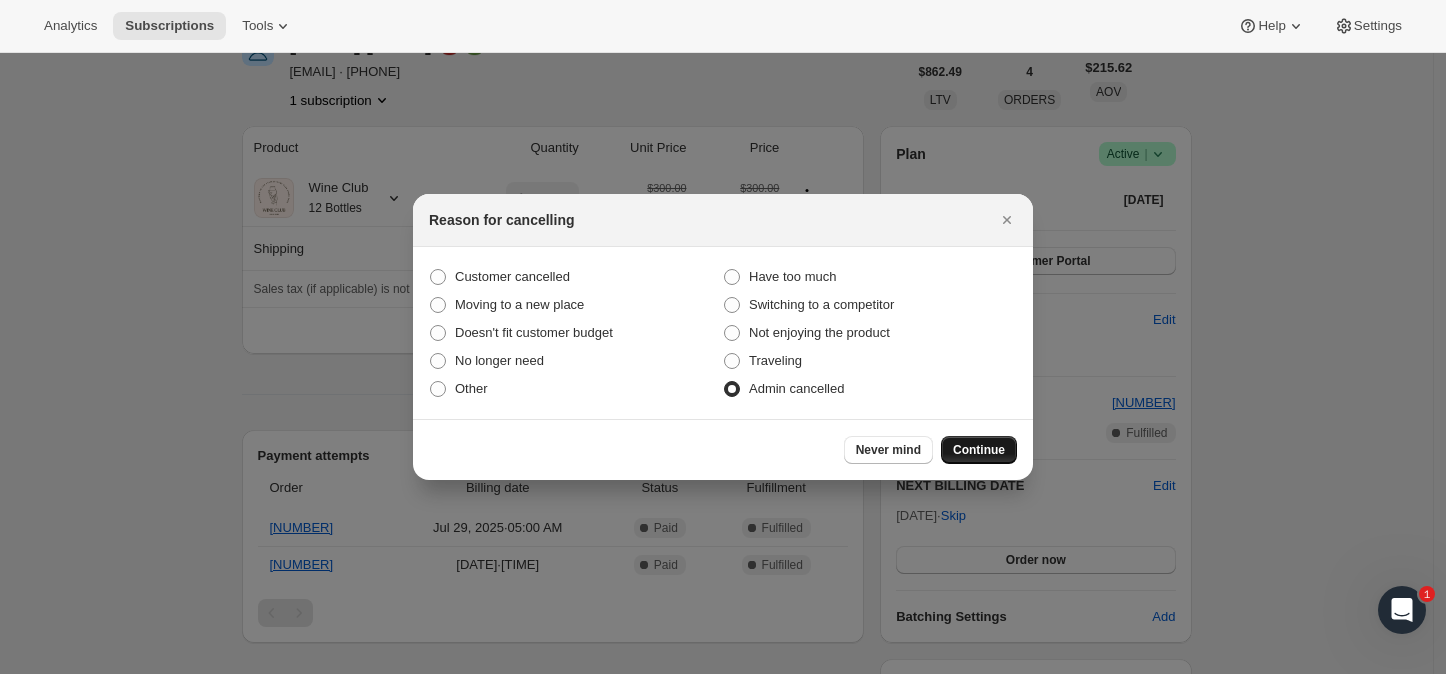 click on "Continue" at bounding box center [979, 450] 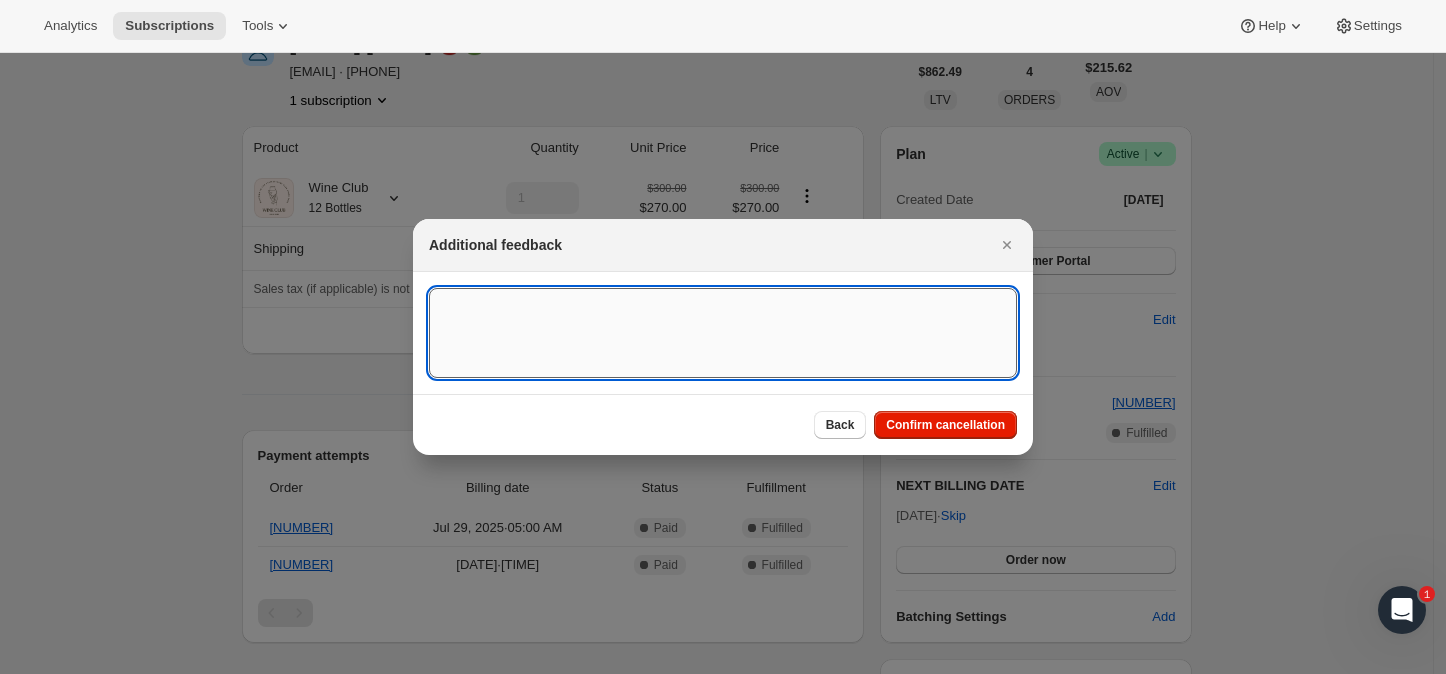 click at bounding box center (723, 333) 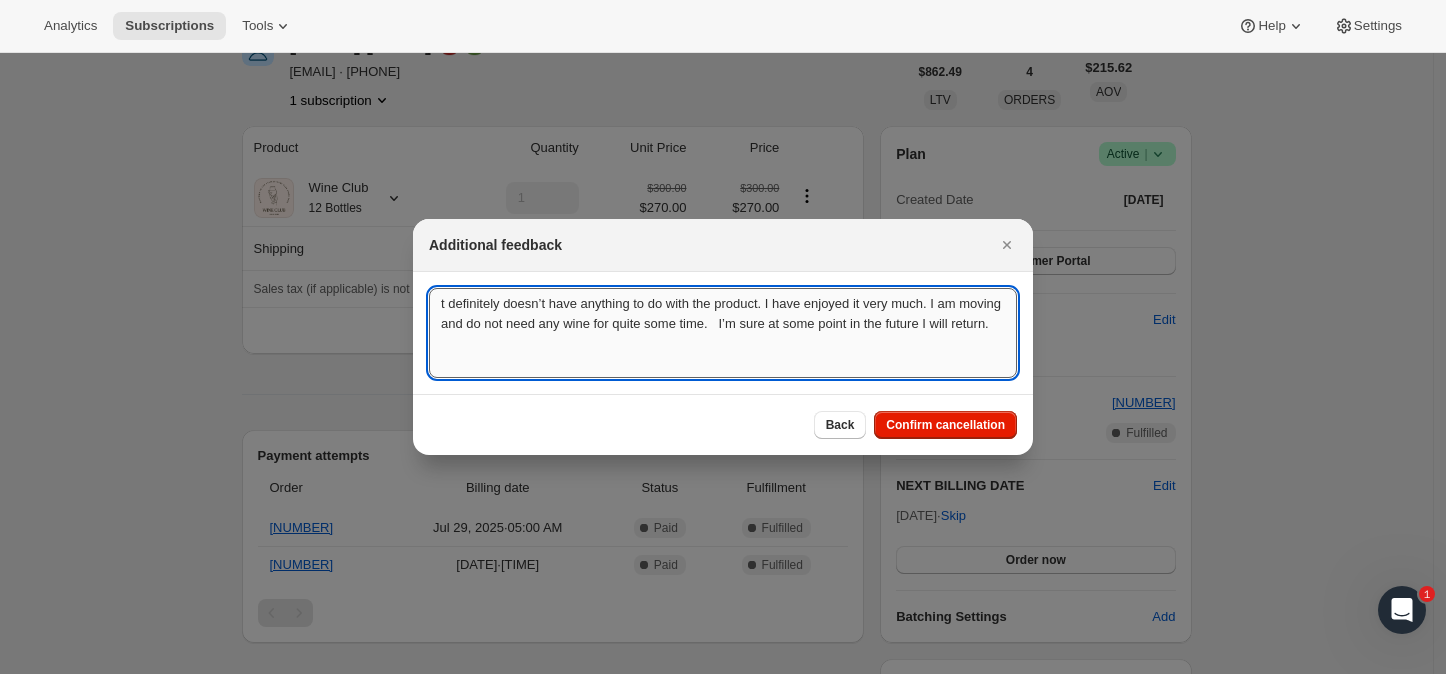 click on "t definitely doesn’t have anything to do with the product. I have enjoyed it very much. I am moving and do not need any wine for quite some time.   I’m sure at some point in the future I will return." at bounding box center [723, 333] 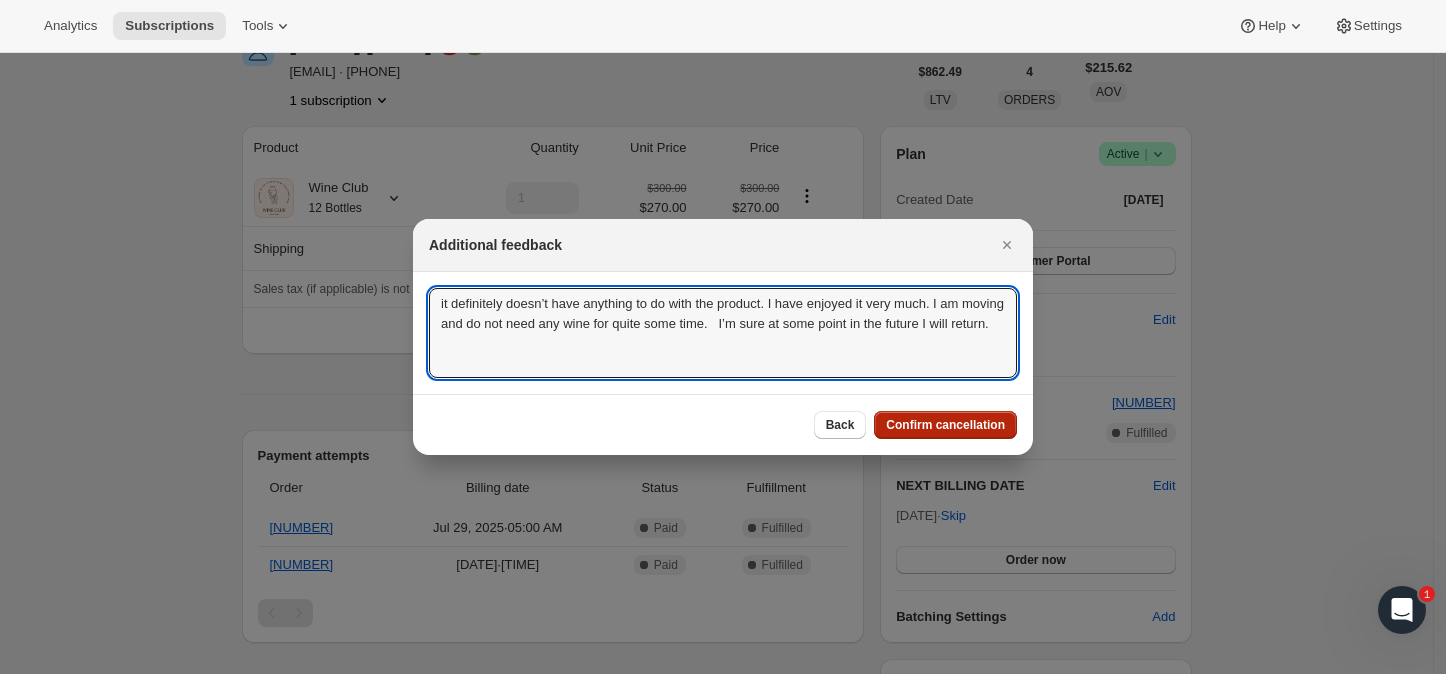 type on "it definitely doesn’t have anything to do with the product. I have enjoyed it very much. I am moving and do not need any wine for quite some time.   I’m sure at some point in the future I will return." 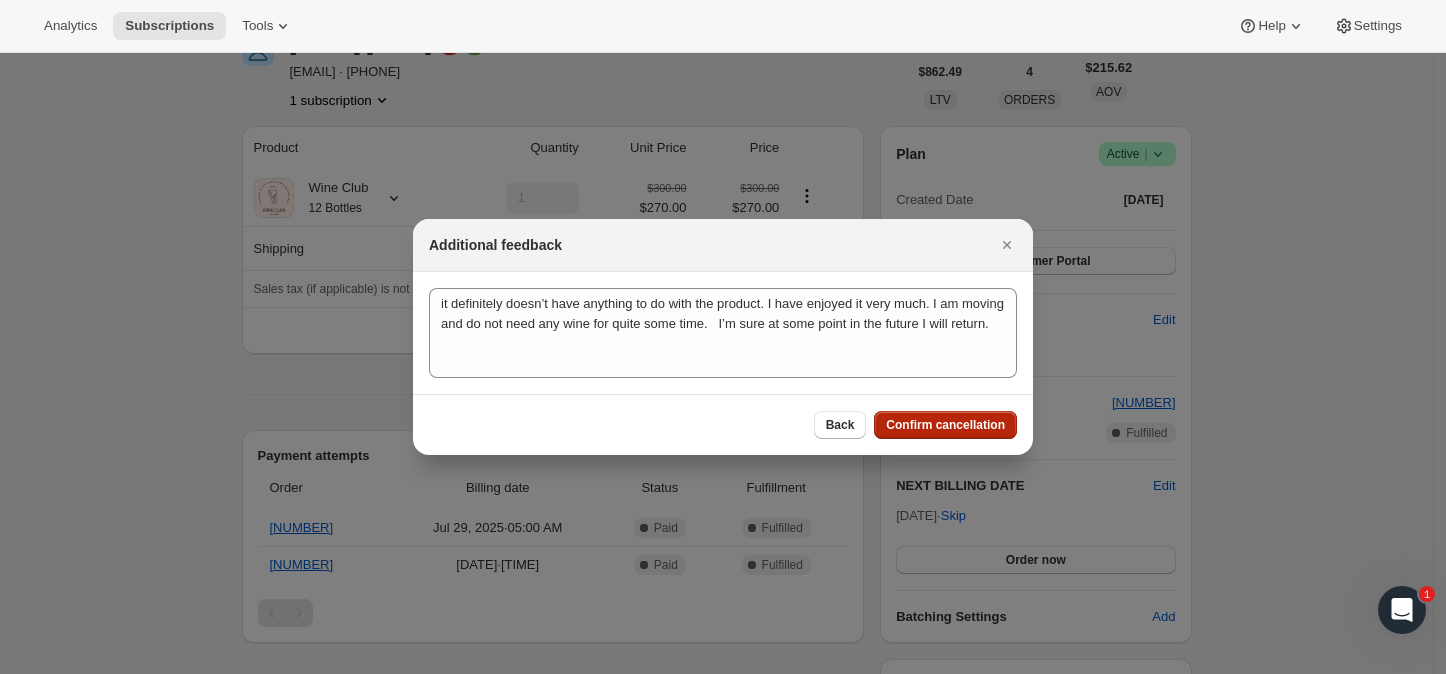 click on "Confirm cancellation" at bounding box center [945, 425] 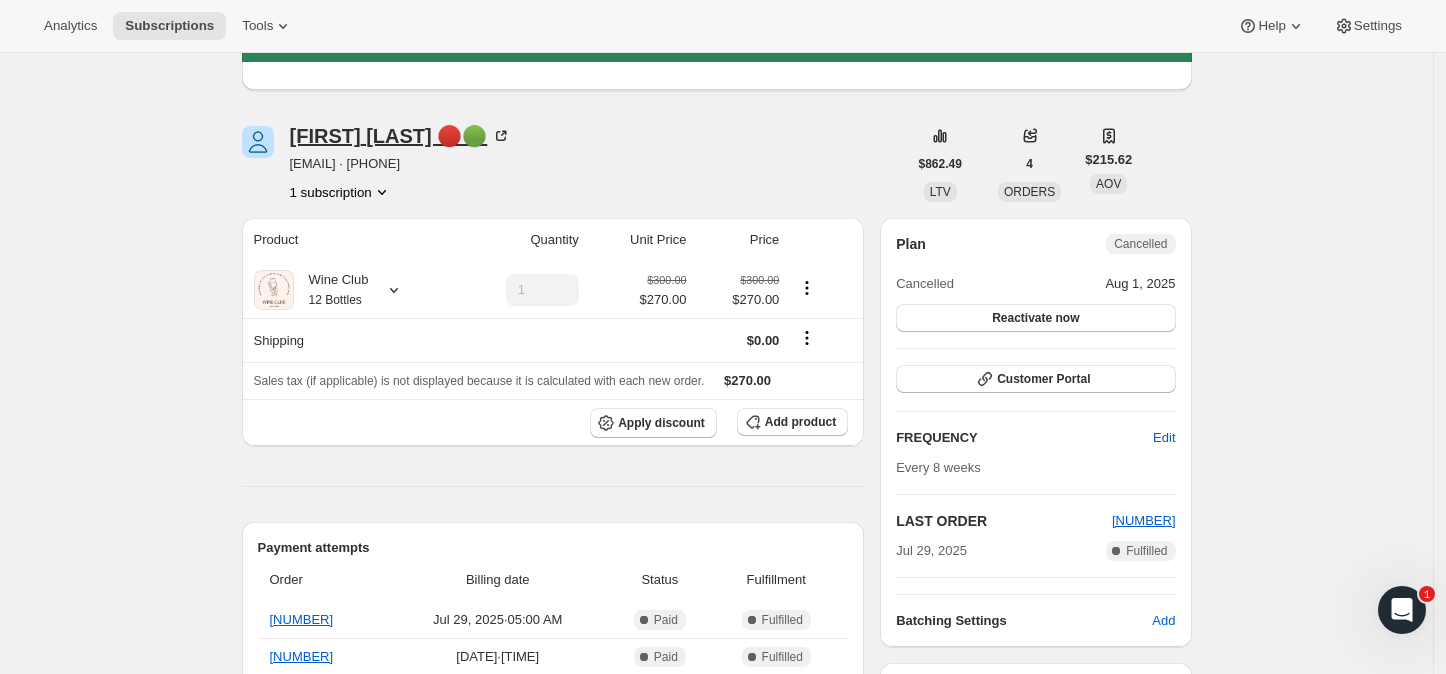 drag, startPoint x: 291, startPoint y: 144, endPoint x: 475, endPoint y: 148, distance: 184.04347 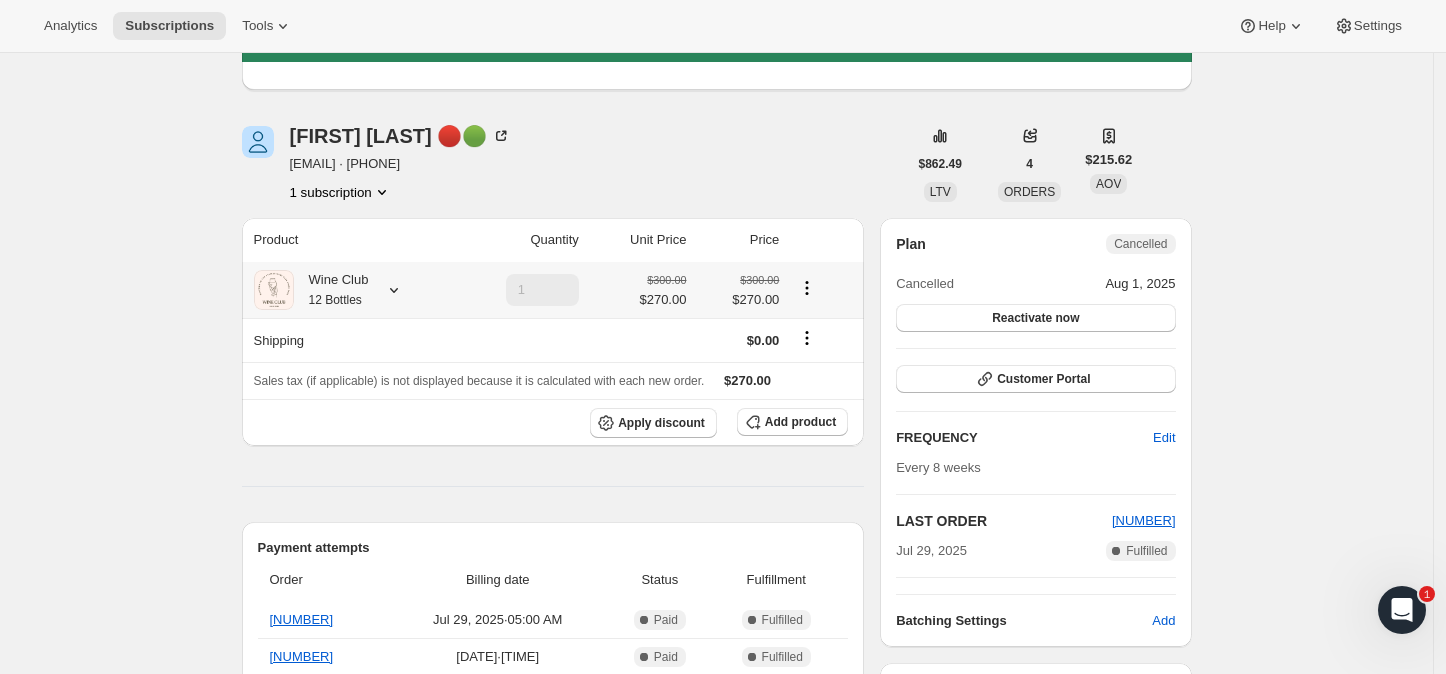 click 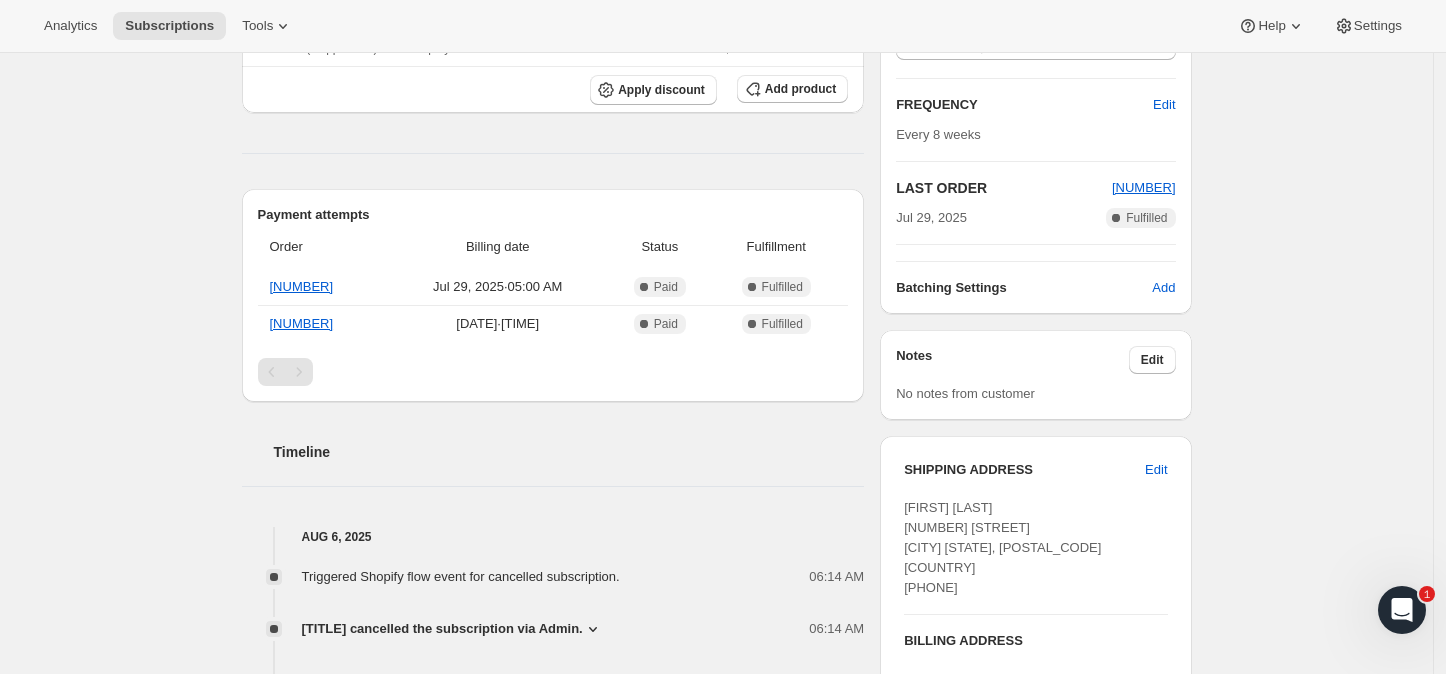 scroll, scrollTop: 666, scrollLeft: 0, axis: vertical 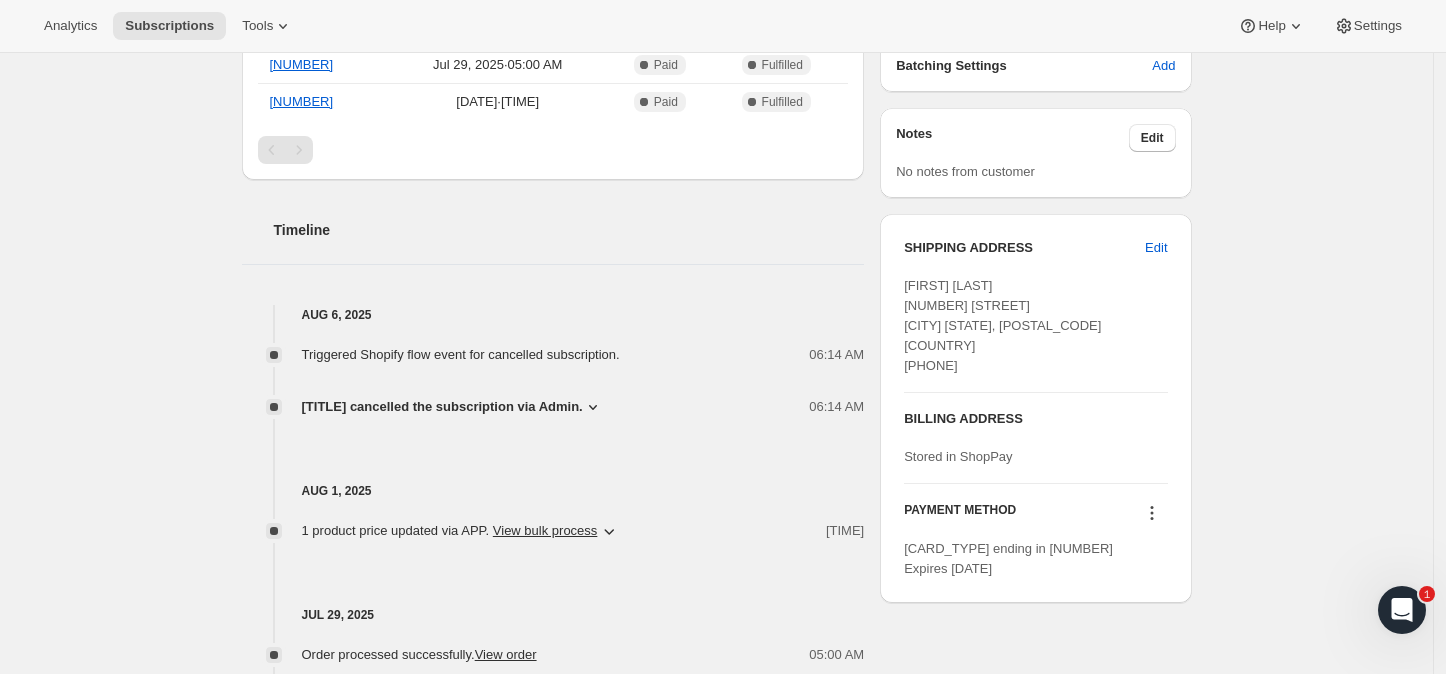 click 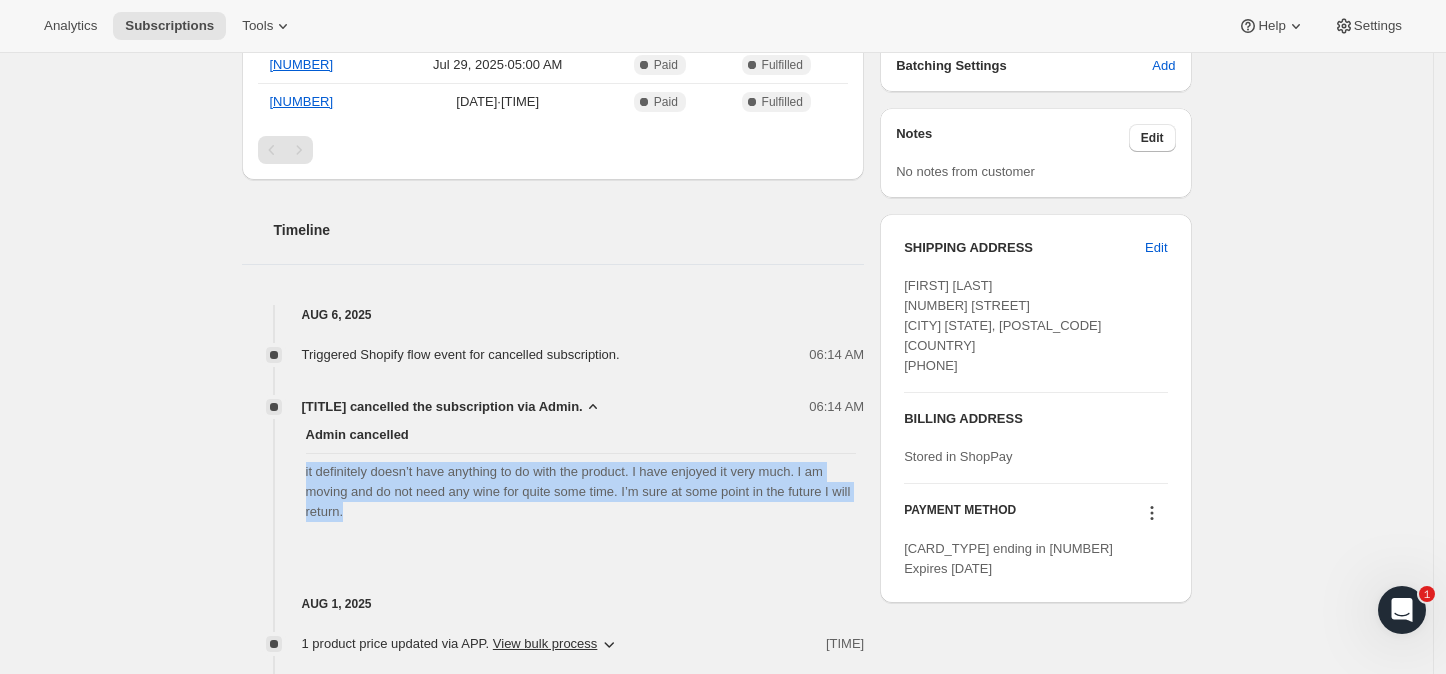 drag, startPoint x: 295, startPoint y: 471, endPoint x: 384, endPoint y: 510, distance: 97.16995 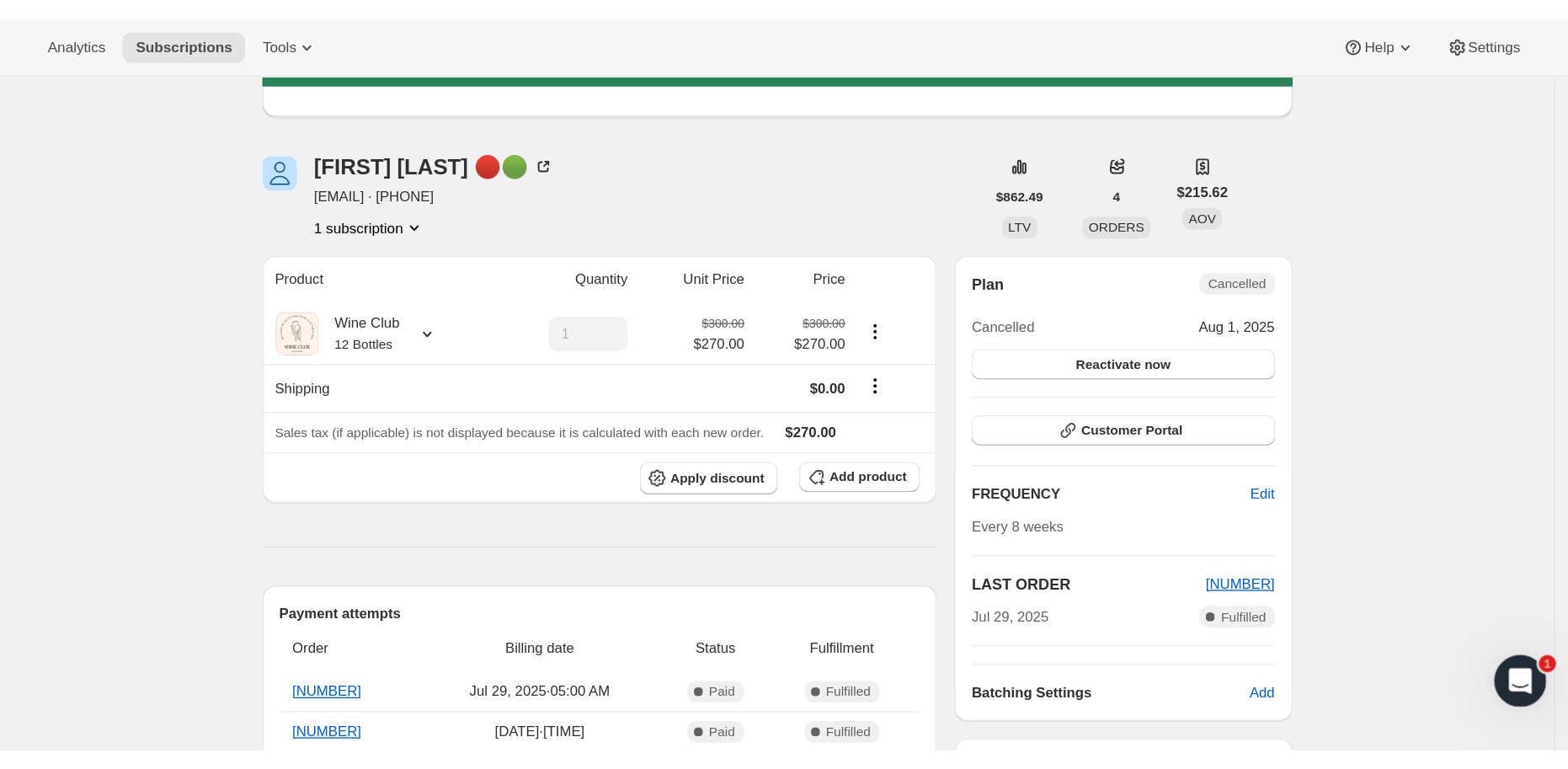 scroll, scrollTop: 0, scrollLeft: 0, axis: both 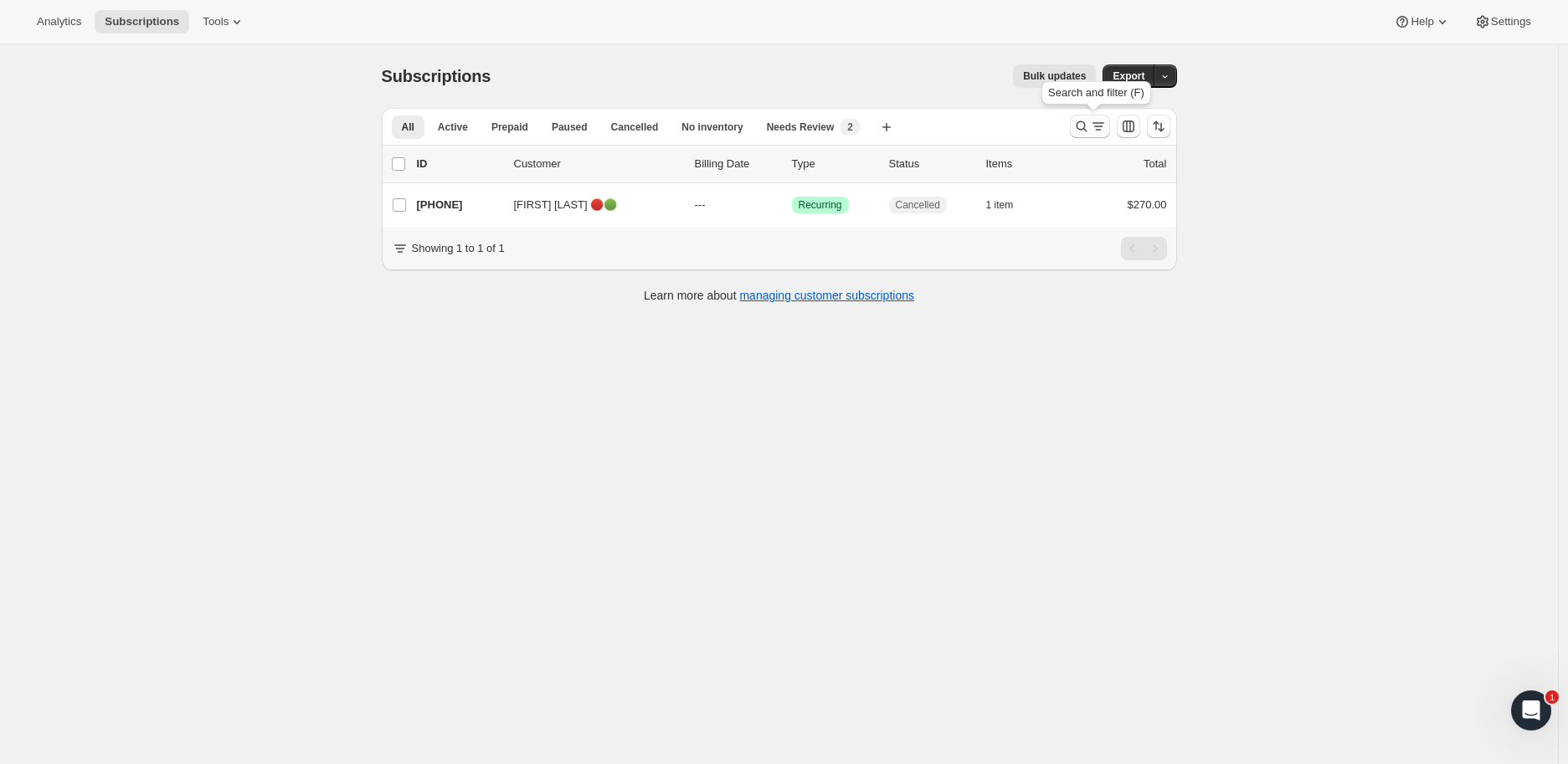 click 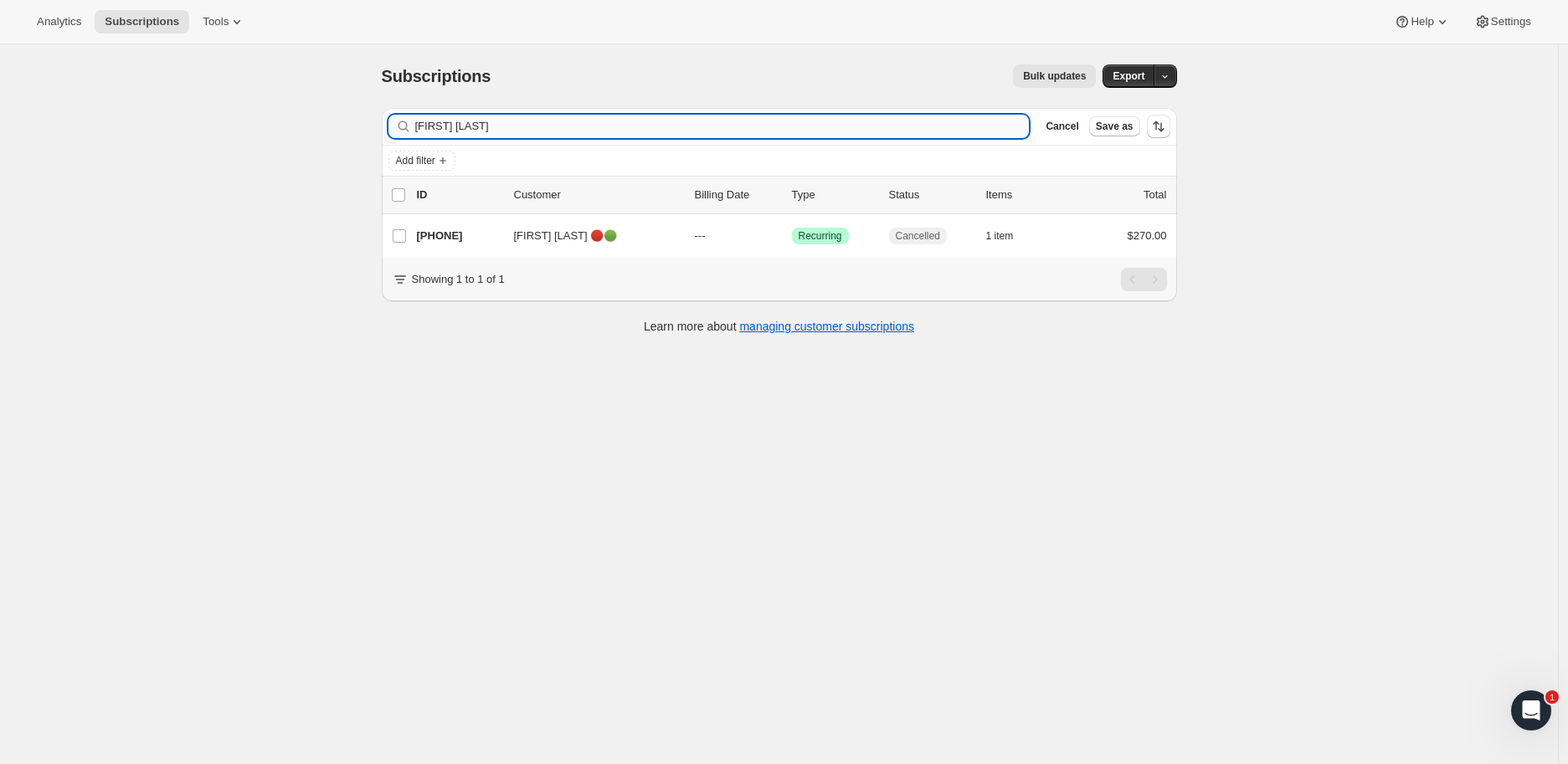 drag, startPoint x: 519, startPoint y: 124, endPoint x: 423, endPoint y: 126, distance: 96.02083 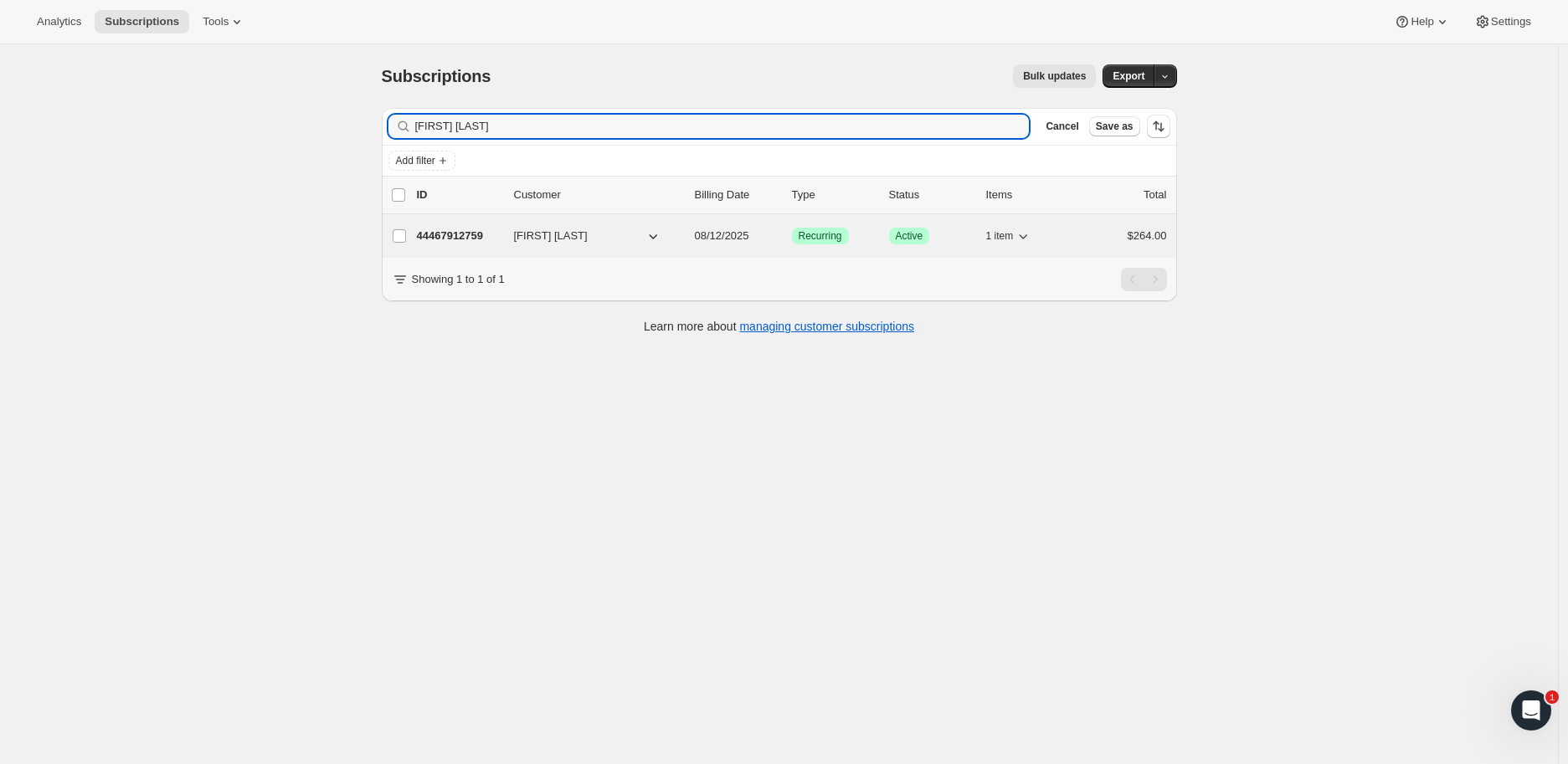 type on "[FIRST] [LAST]" 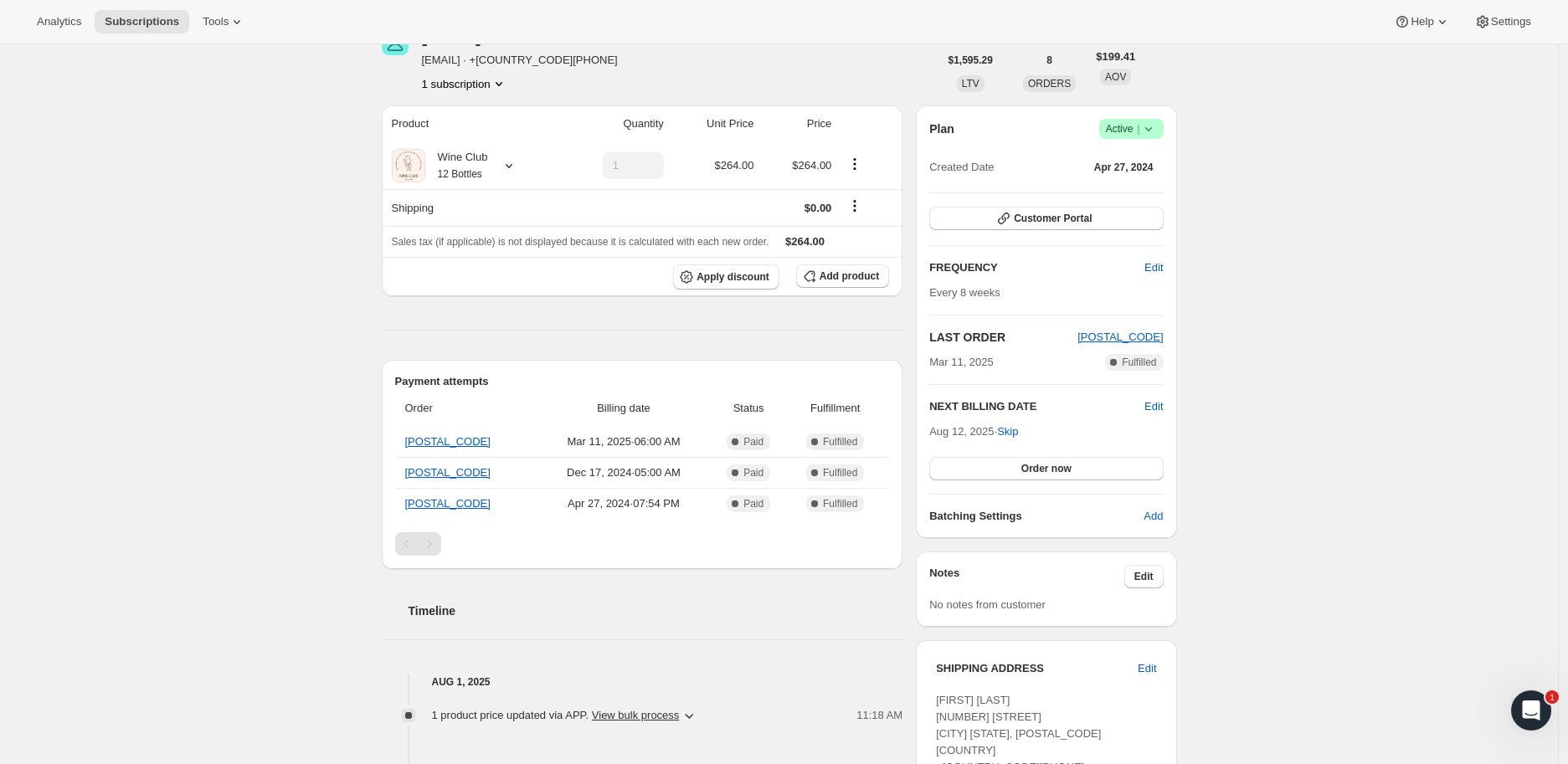 scroll, scrollTop: 0, scrollLeft: 0, axis: both 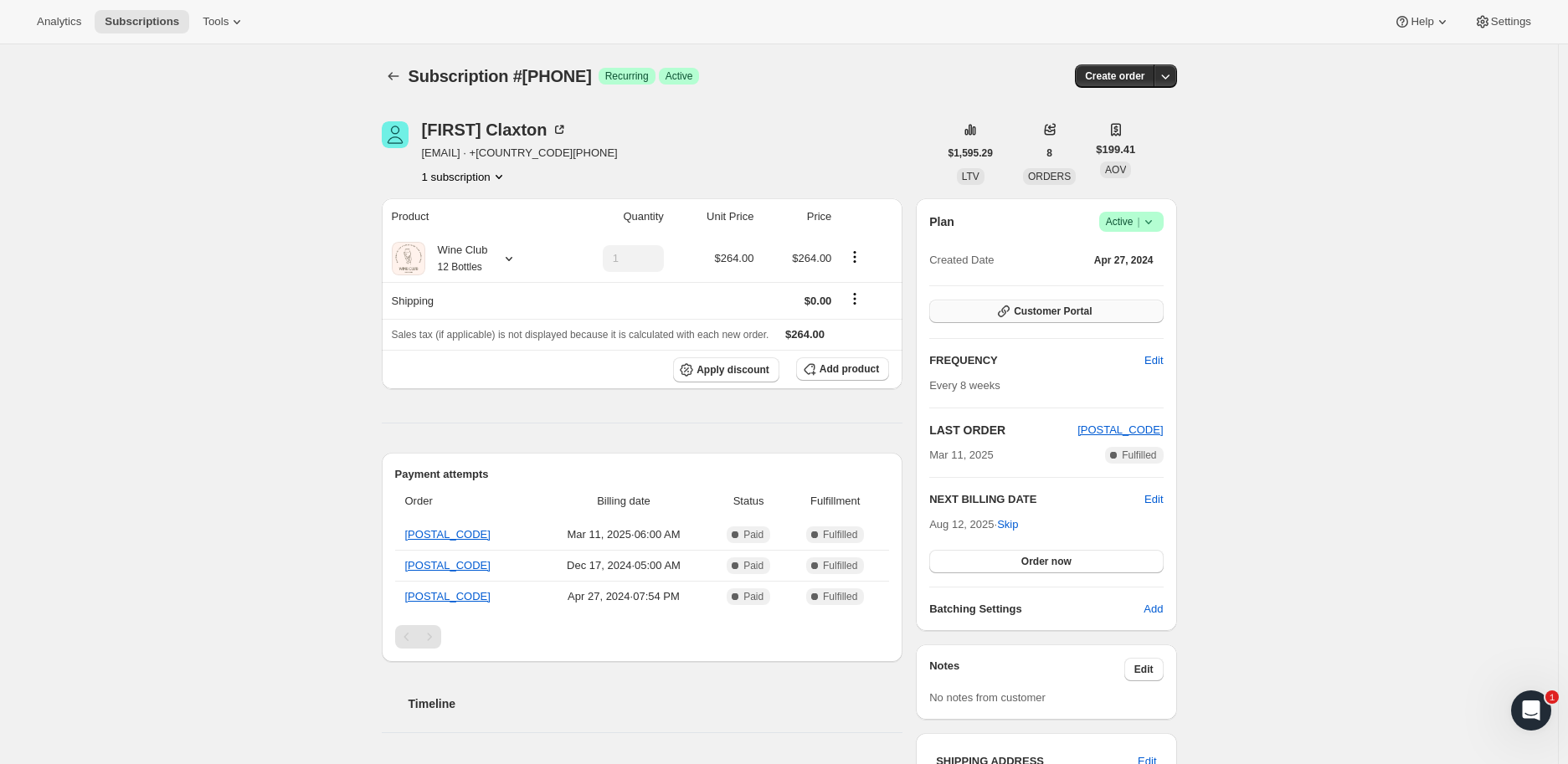 click on "Customer Portal" at bounding box center (1052, 311) 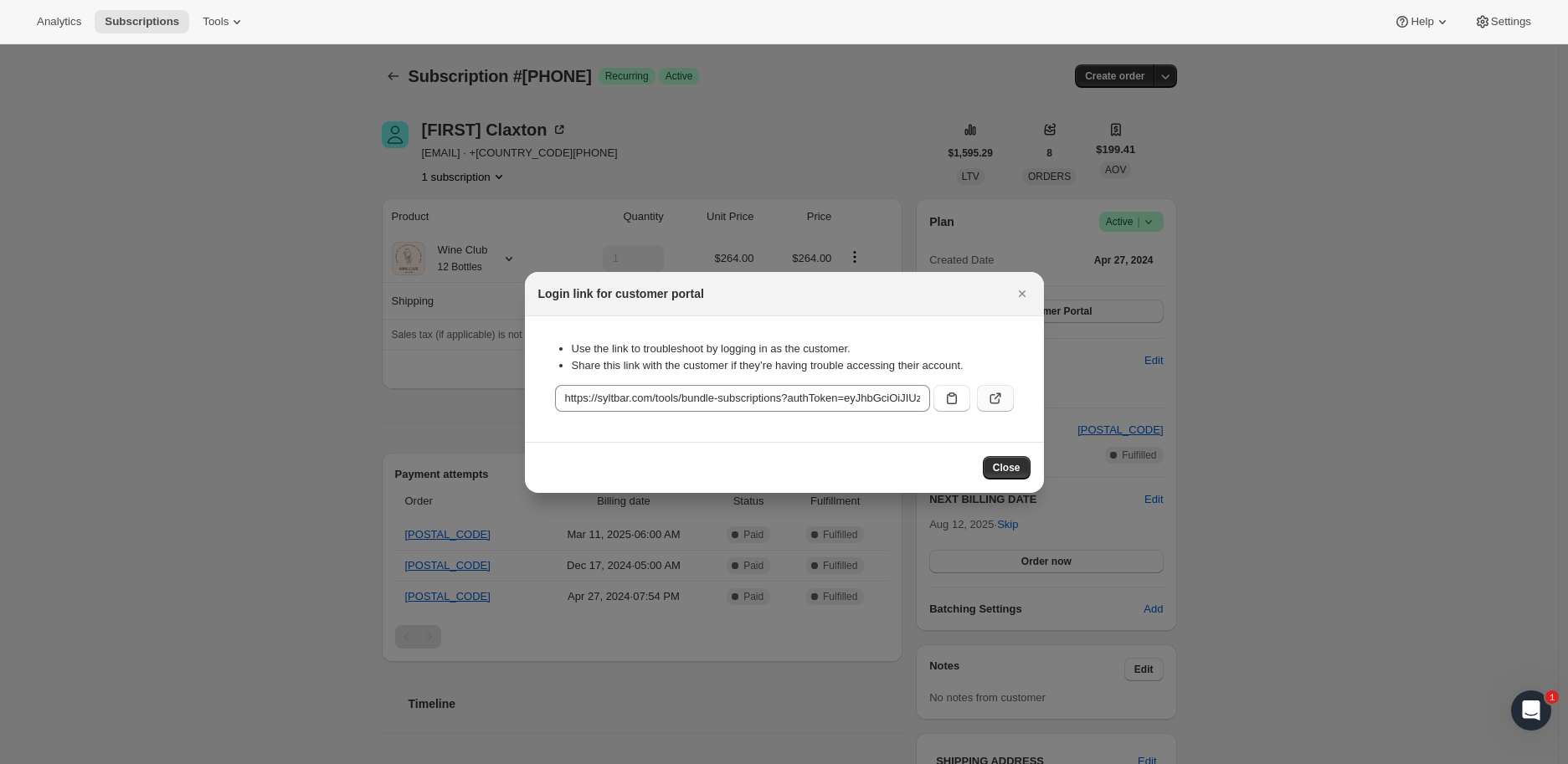 click 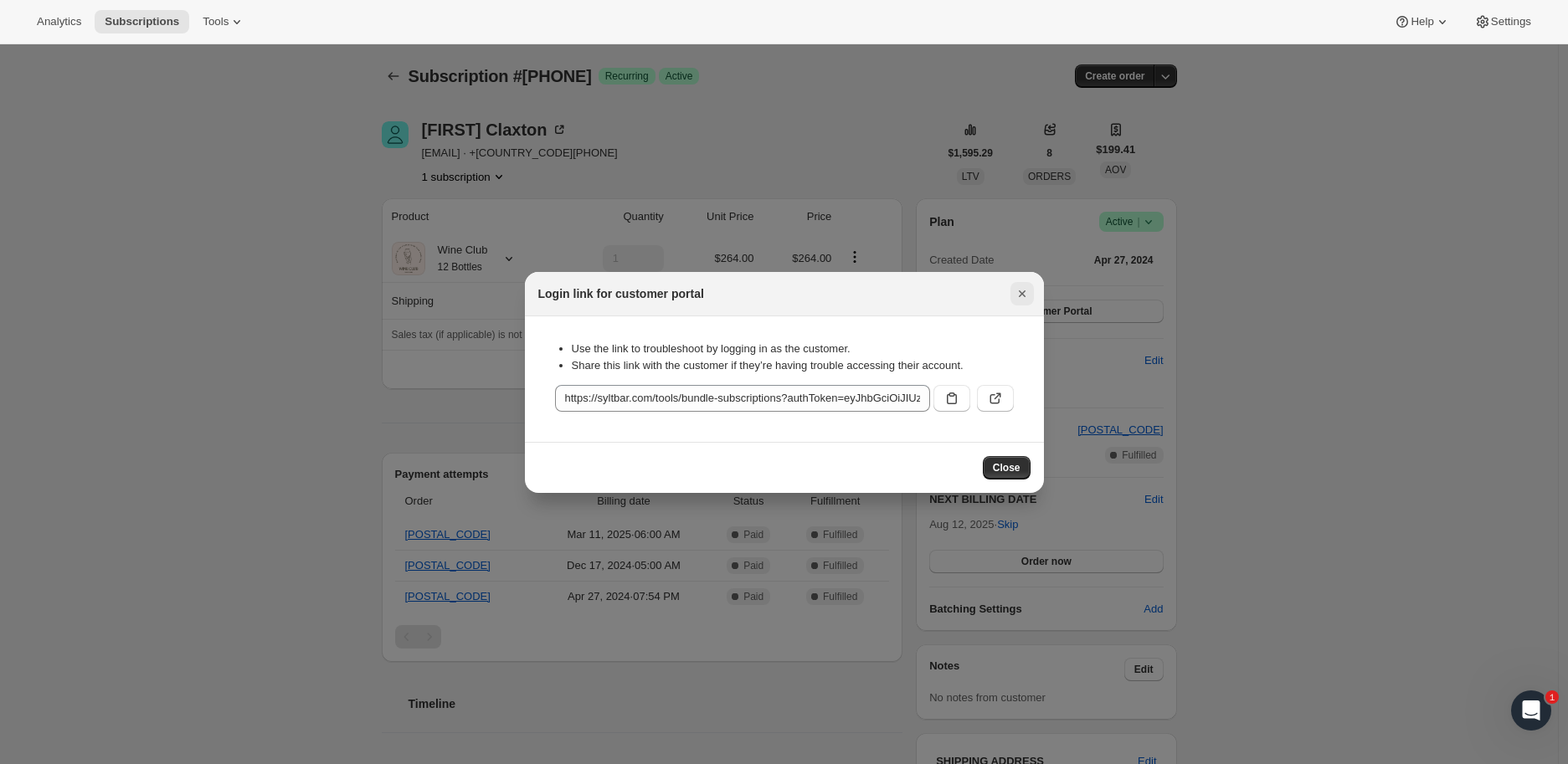 click 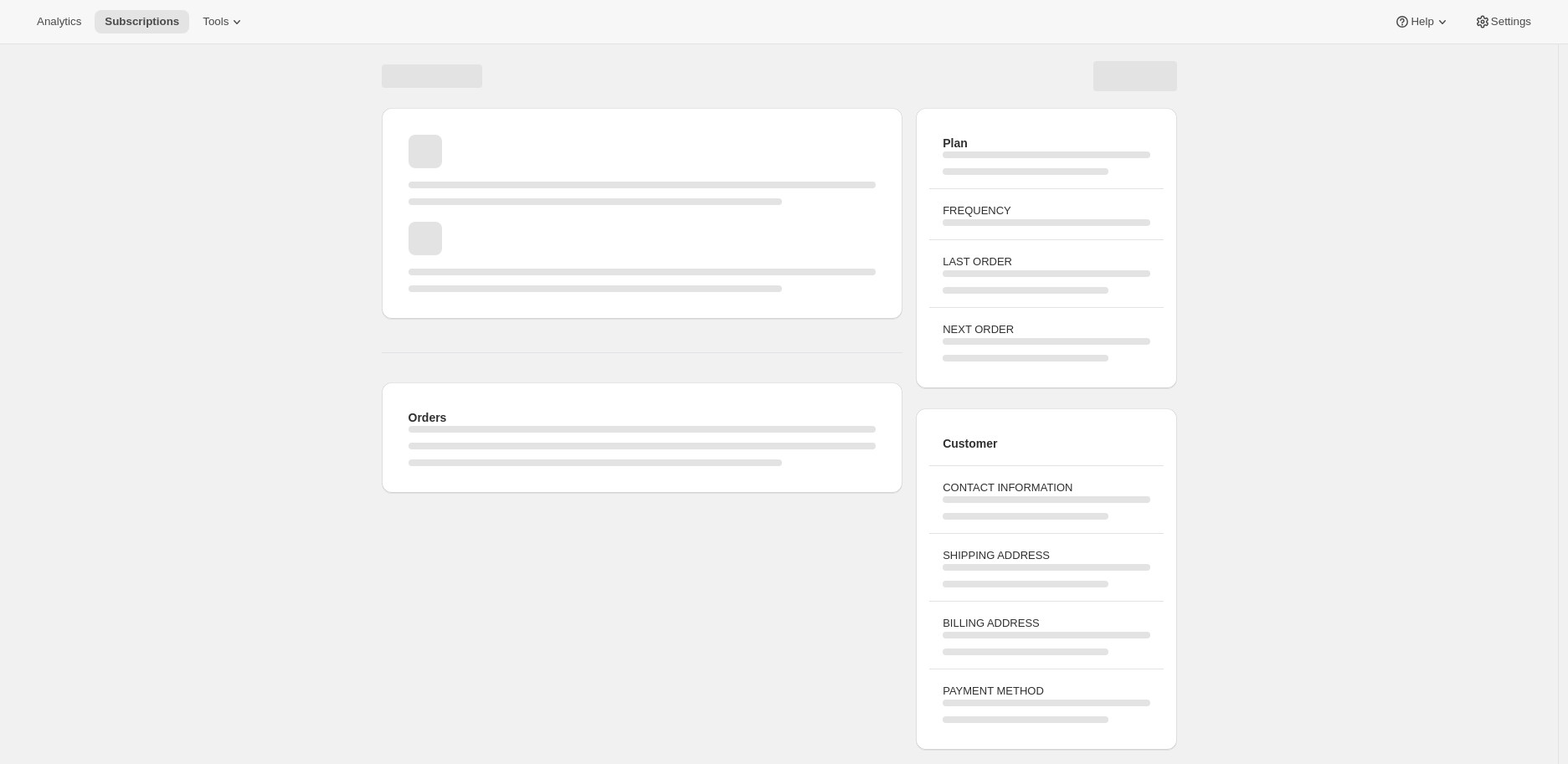 scroll, scrollTop: 0, scrollLeft: 0, axis: both 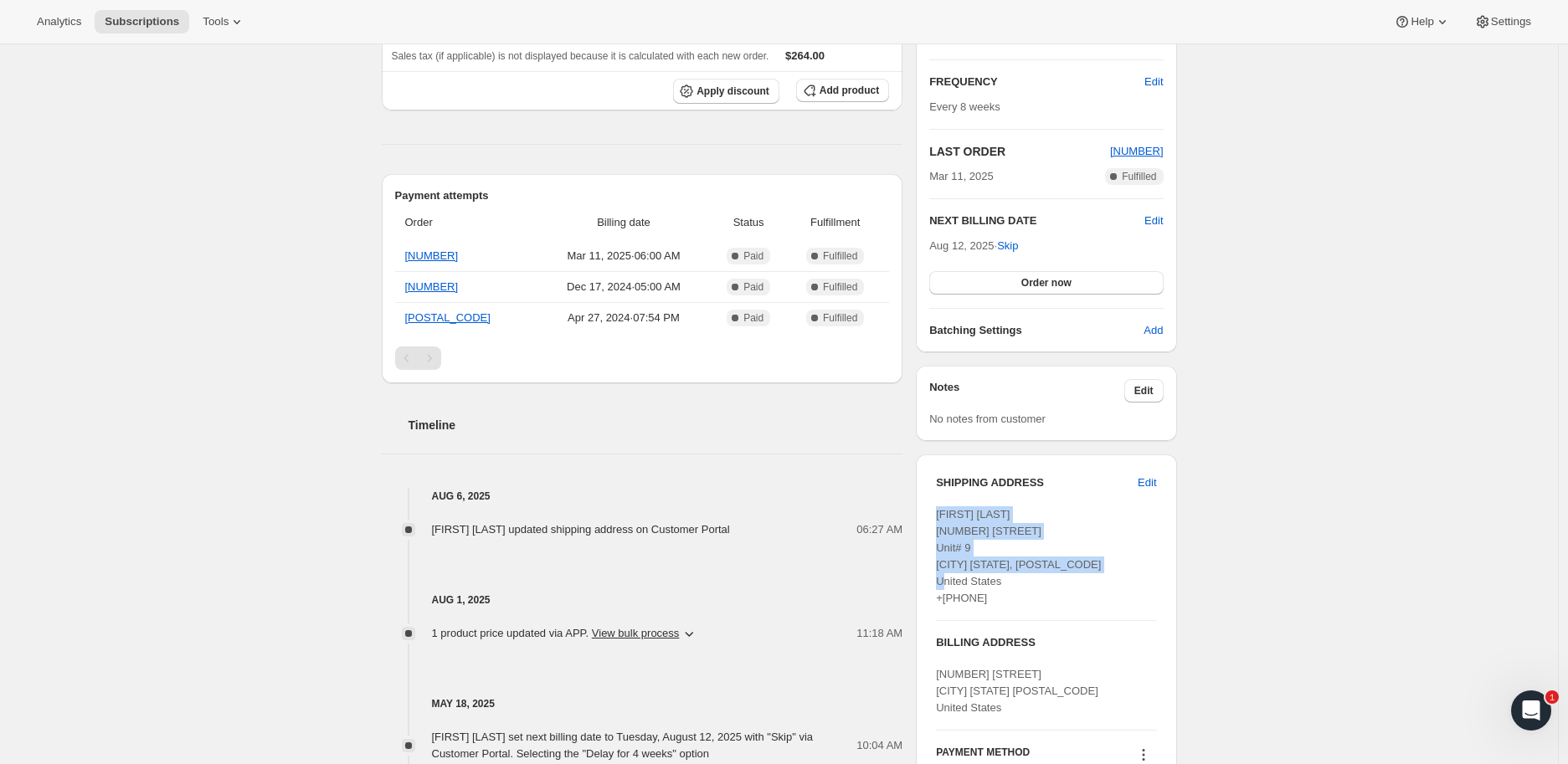 drag, startPoint x: 941, startPoint y: 514, endPoint x: 1091, endPoint y: 570, distance: 160.11246 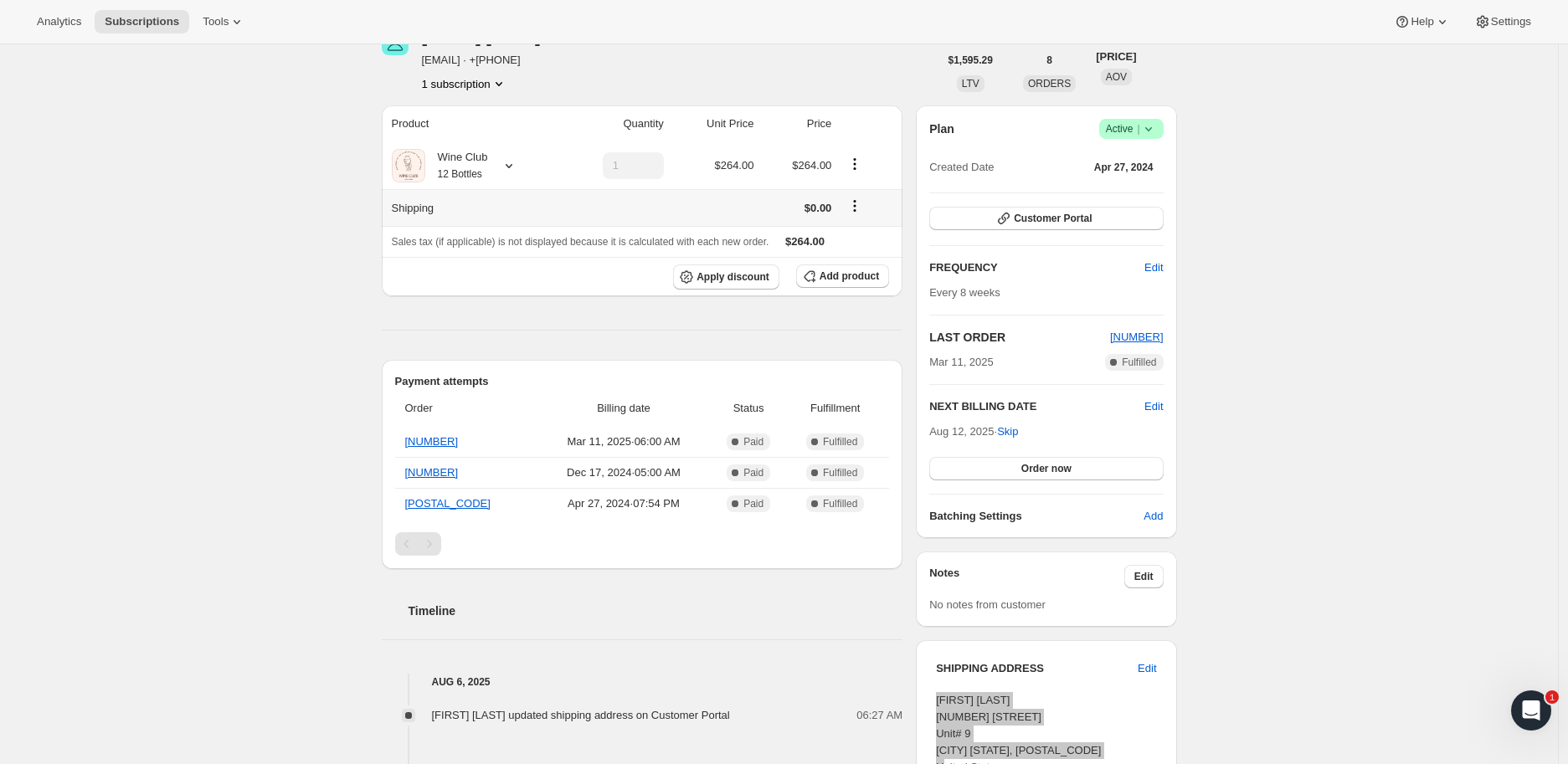 scroll, scrollTop: 0, scrollLeft: 0, axis: both 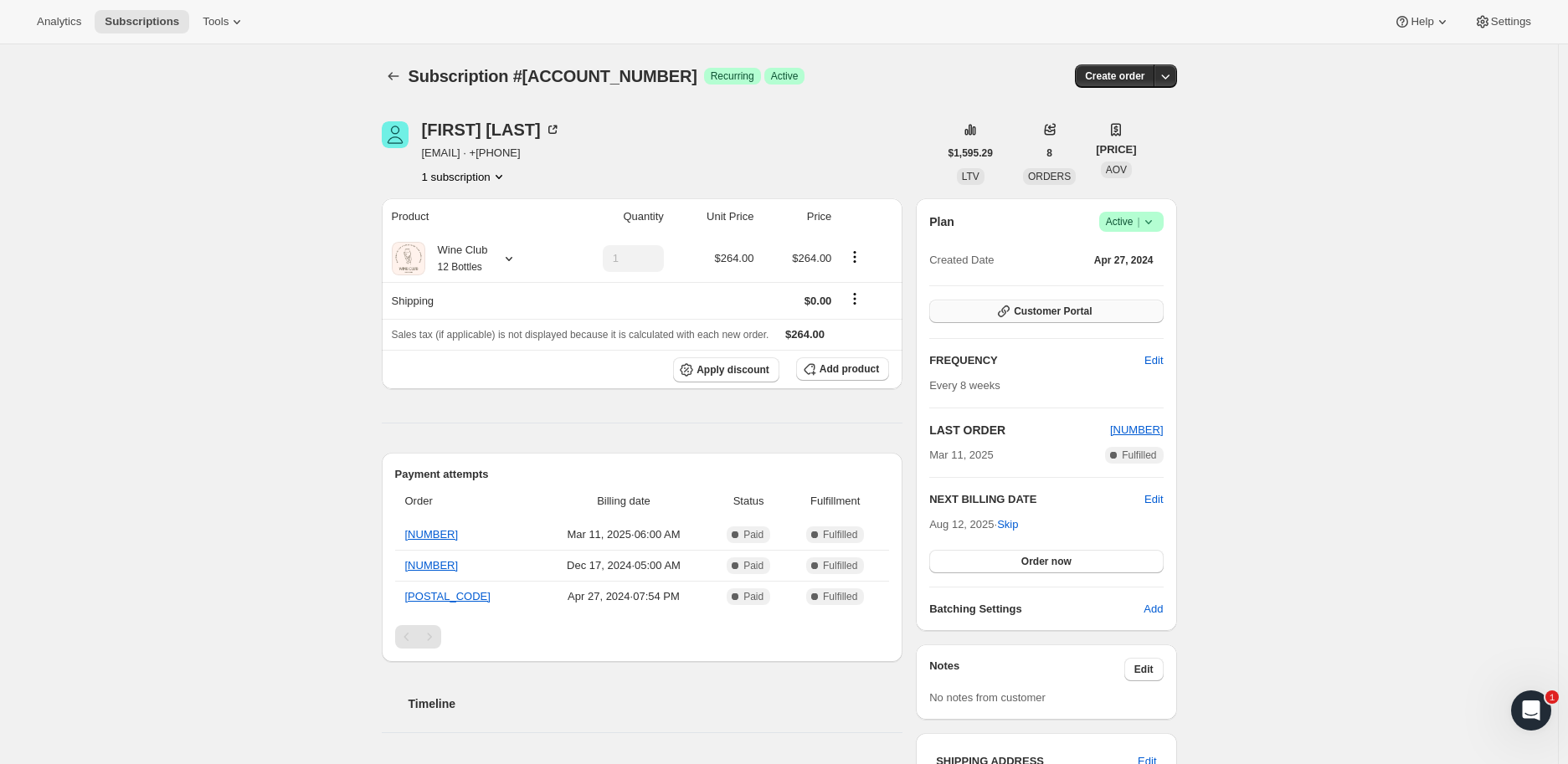 click on "Customer Portal" at bounding box center (1046, 311) 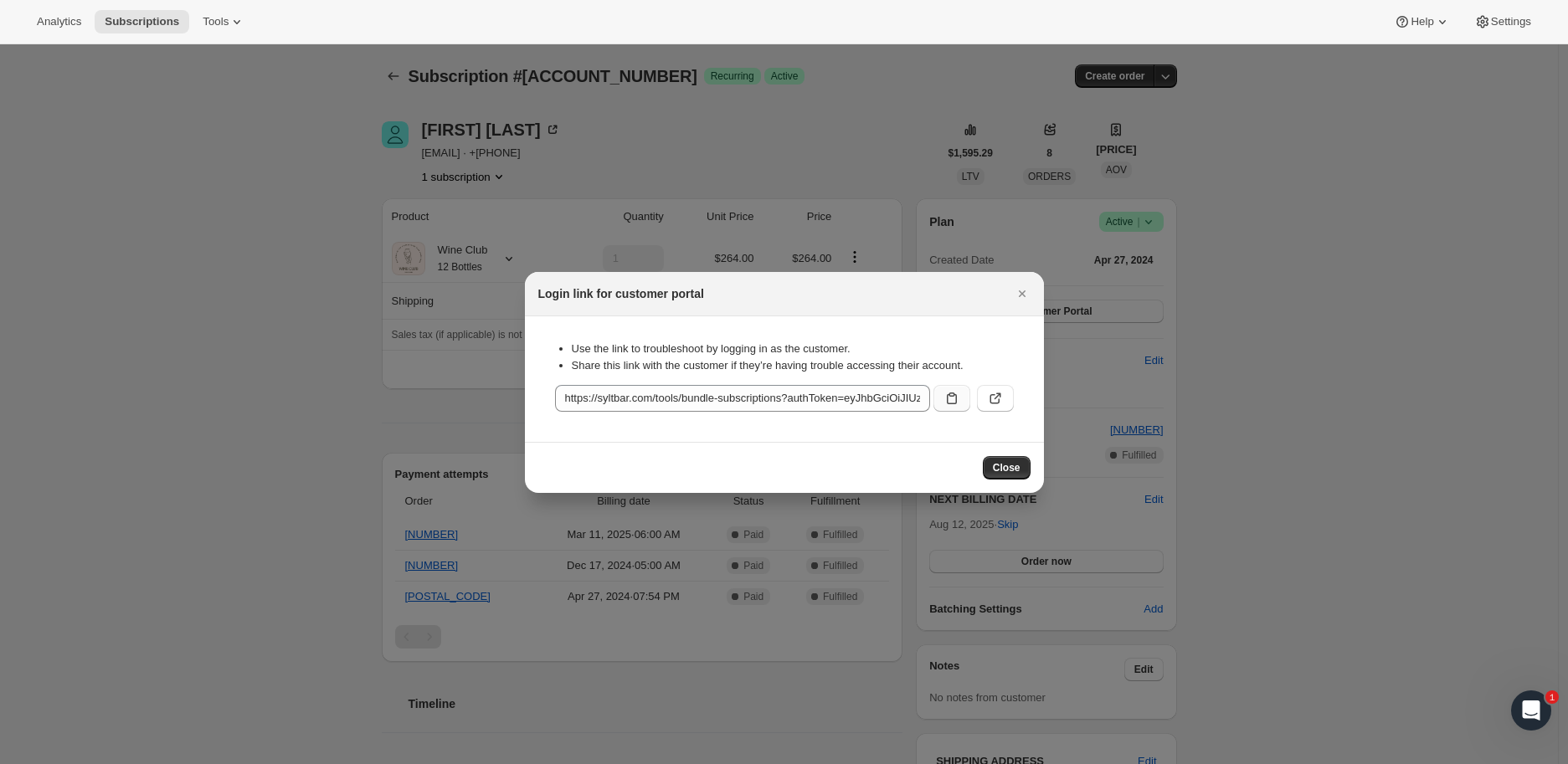 click 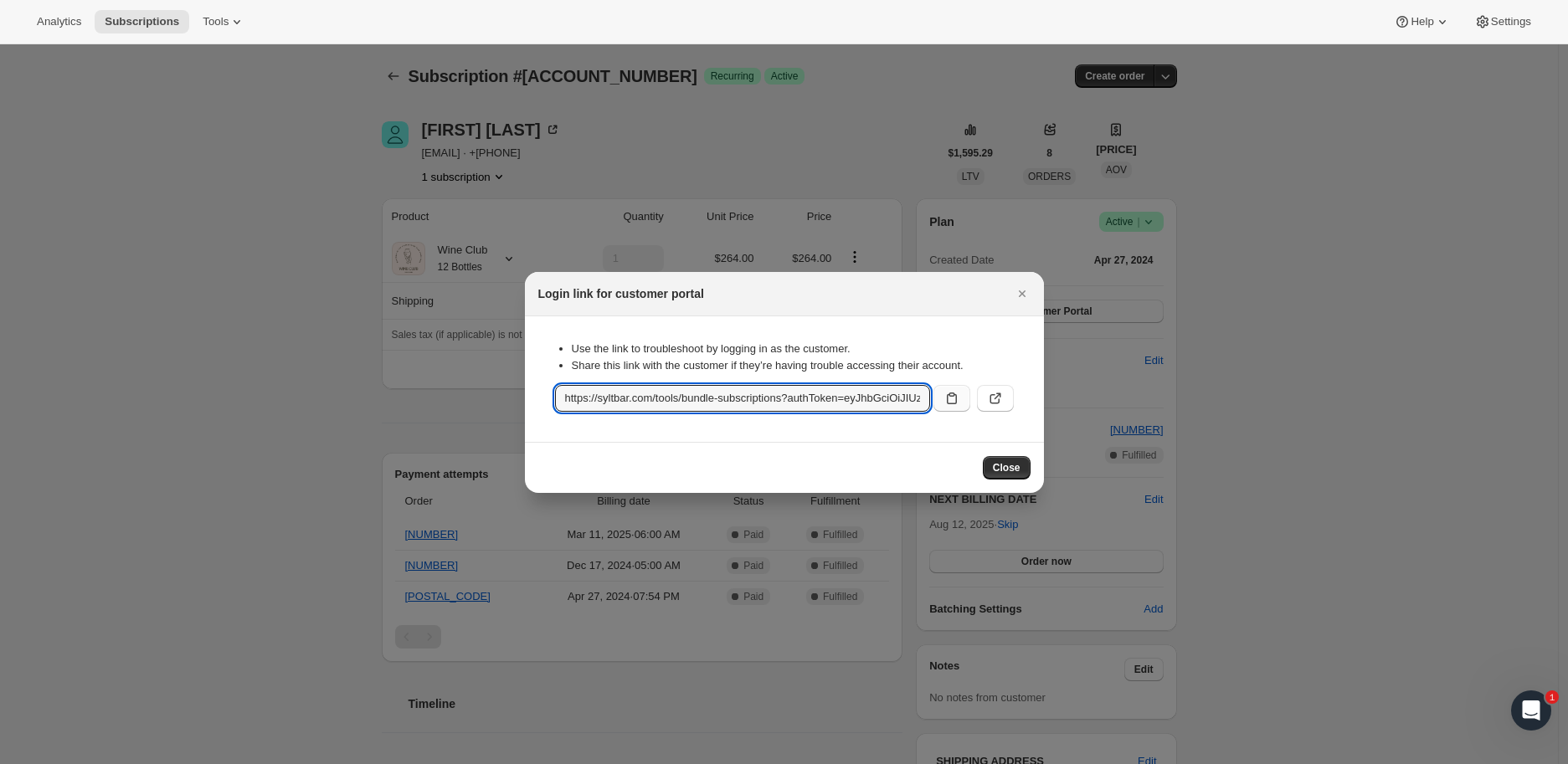 copy on "Maureen  Claxton
19947 Front Beach Rd
Unit# 9
Panama City Beach FL, 32413" 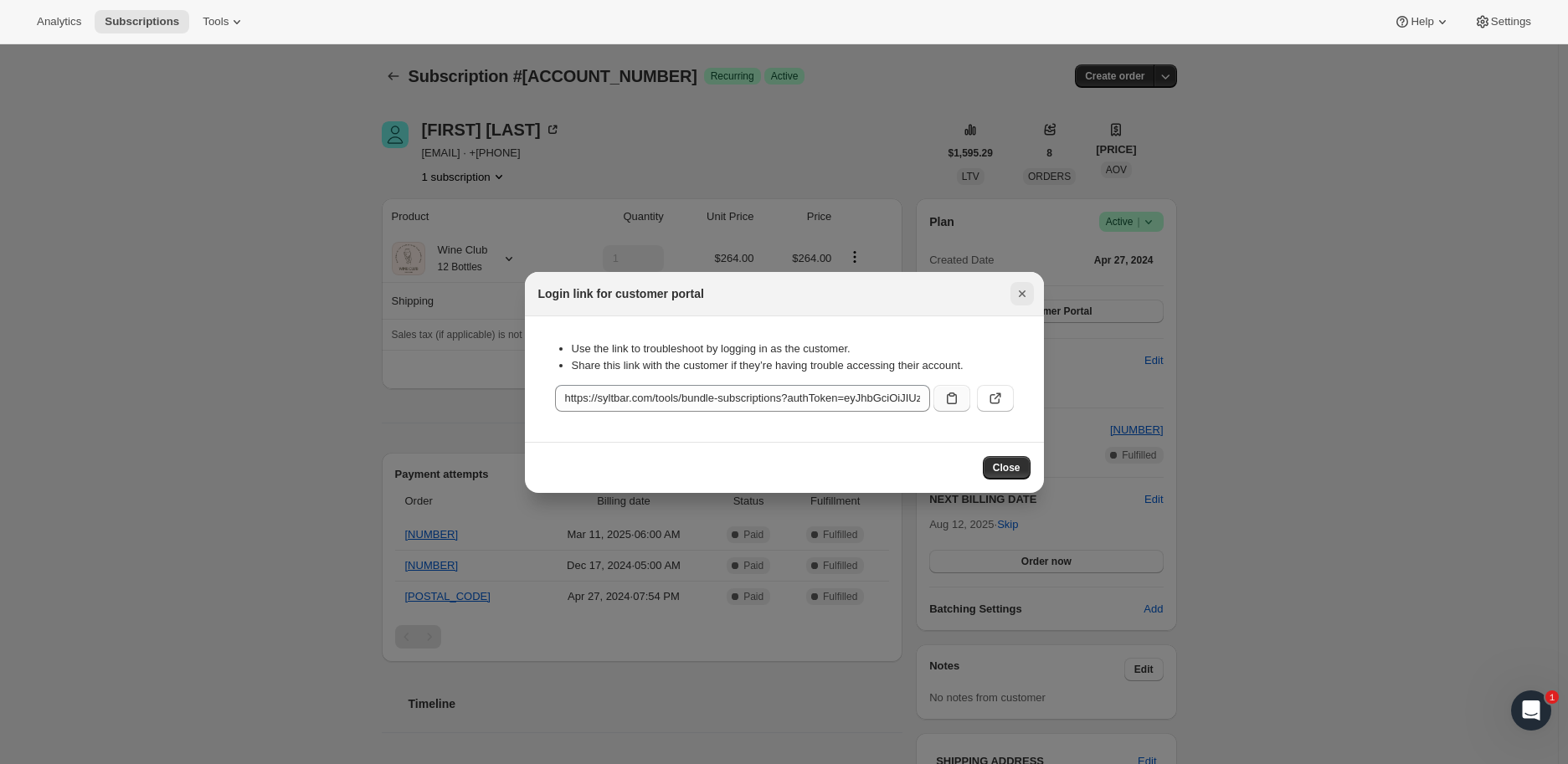 click 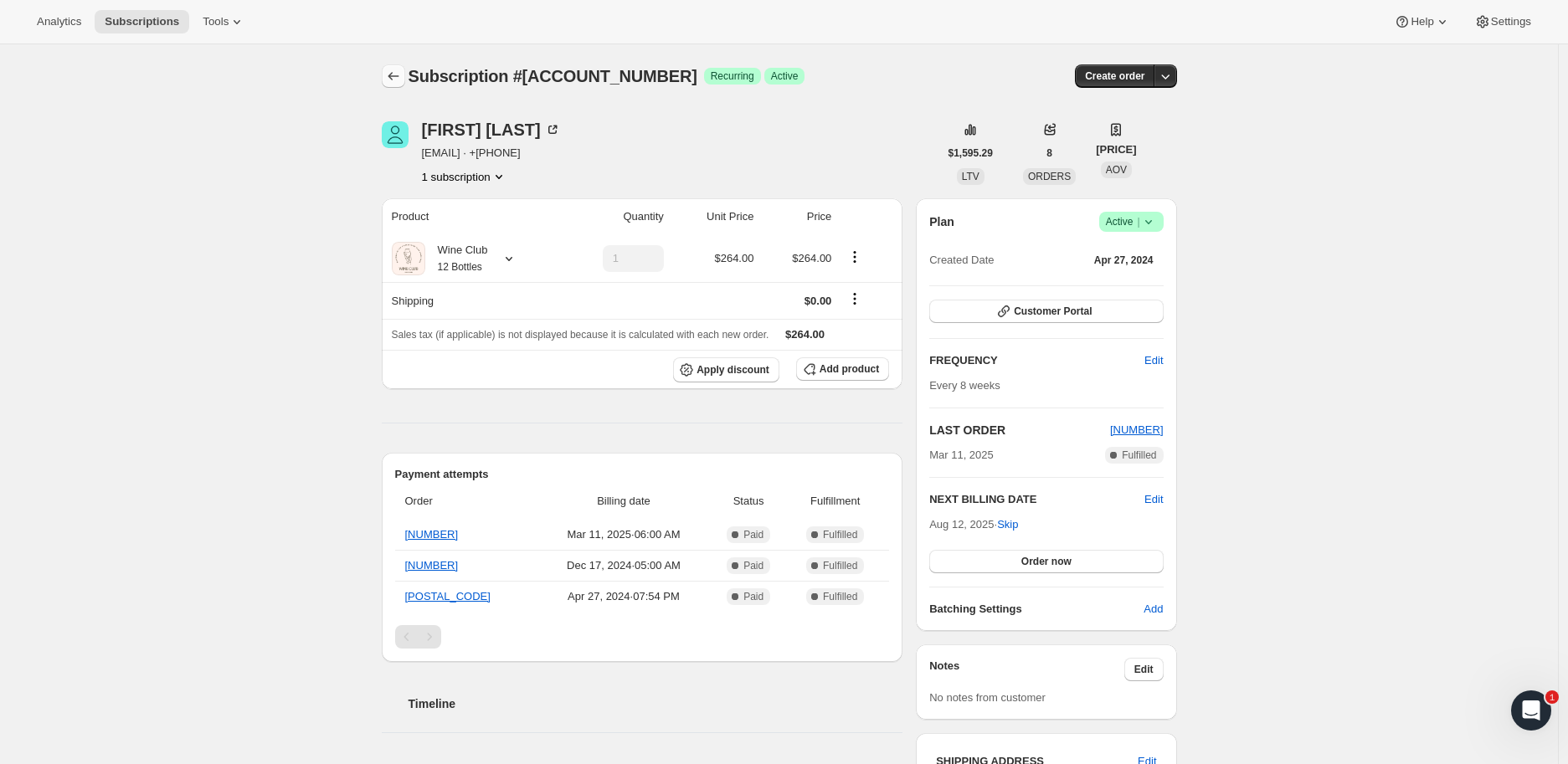 click 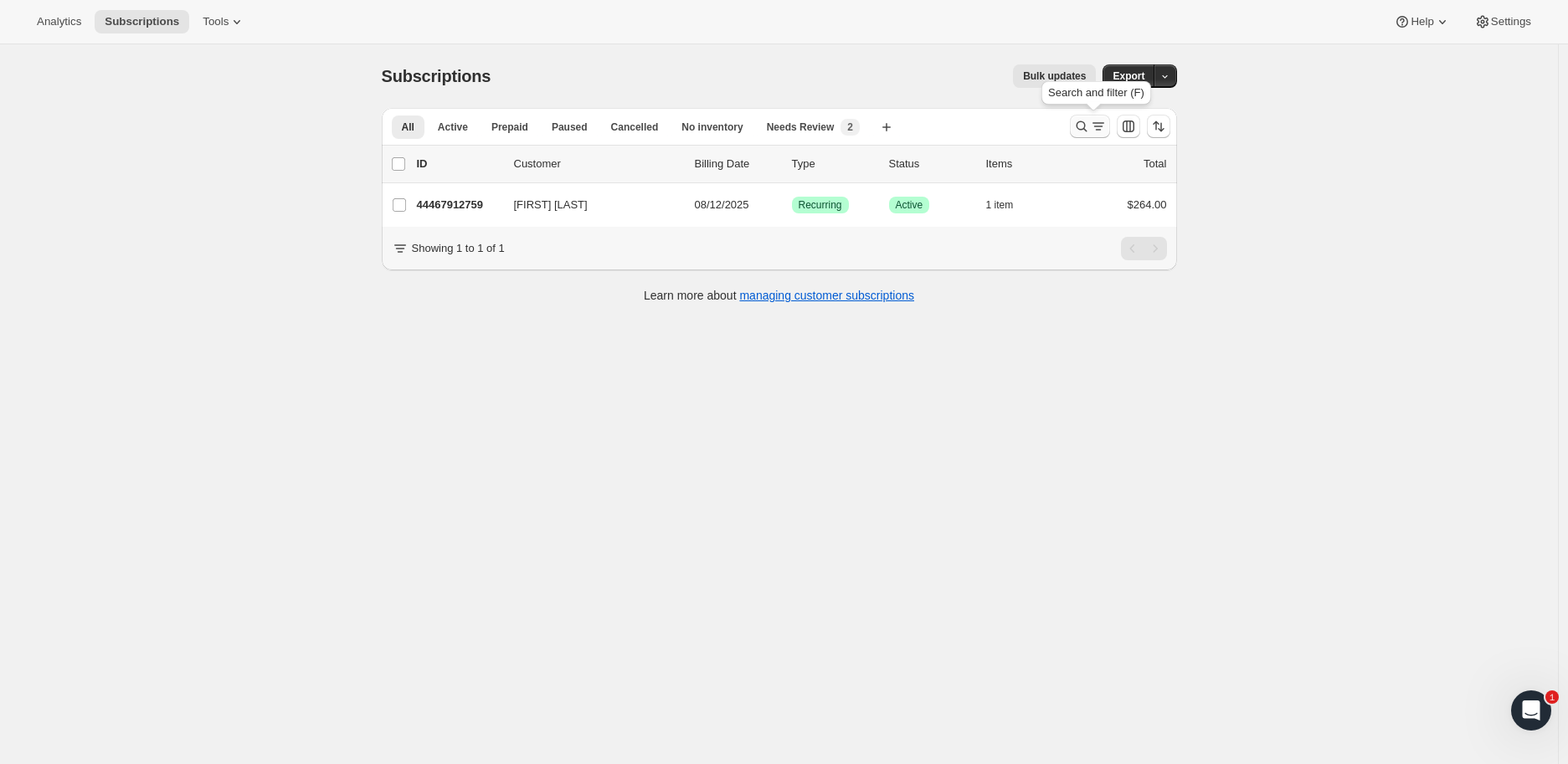 click 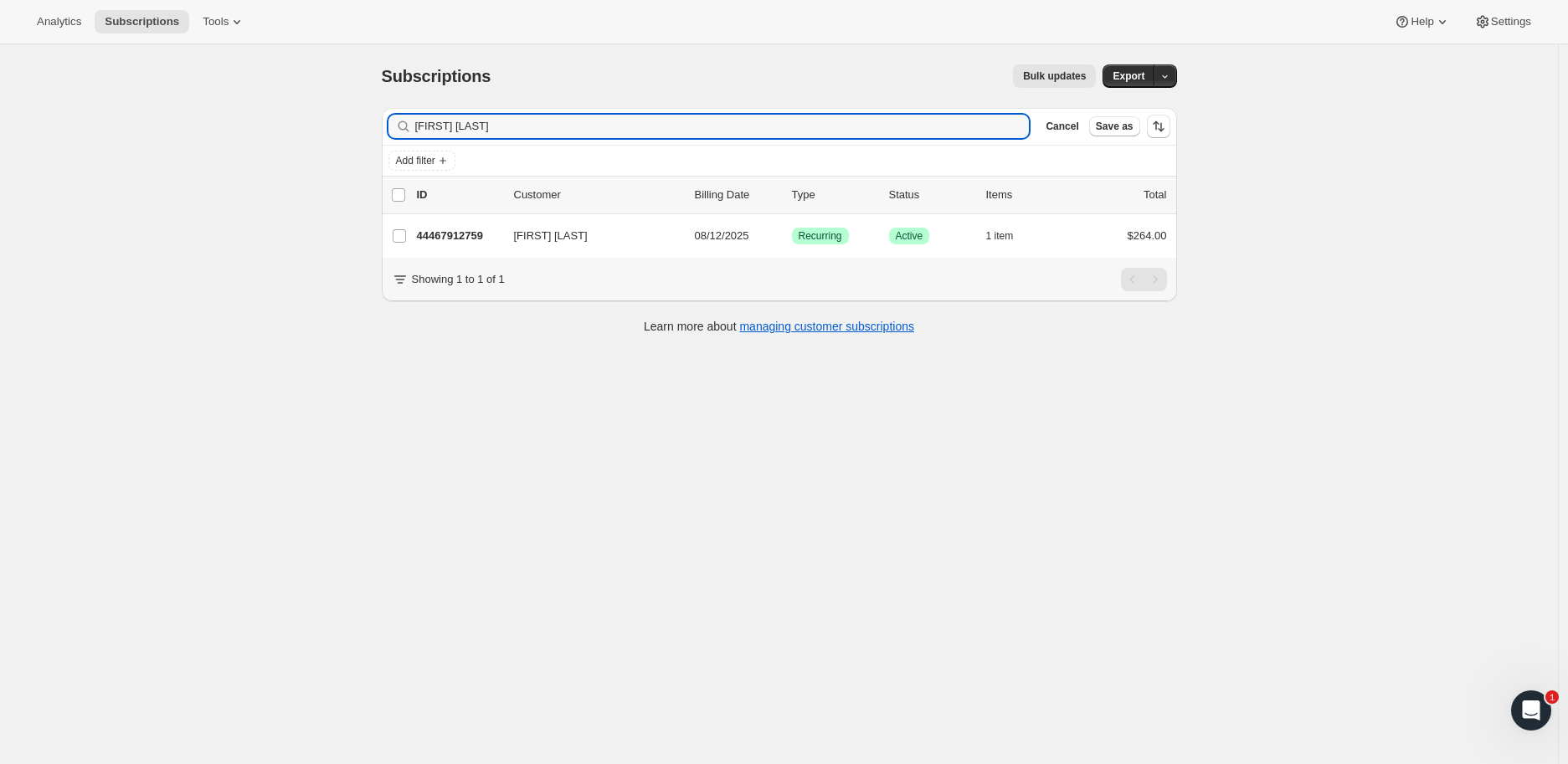 drag, startPoint x: 516, startPoint y: 126, endPoint x: 411, endPoint y: 126, distance: 105 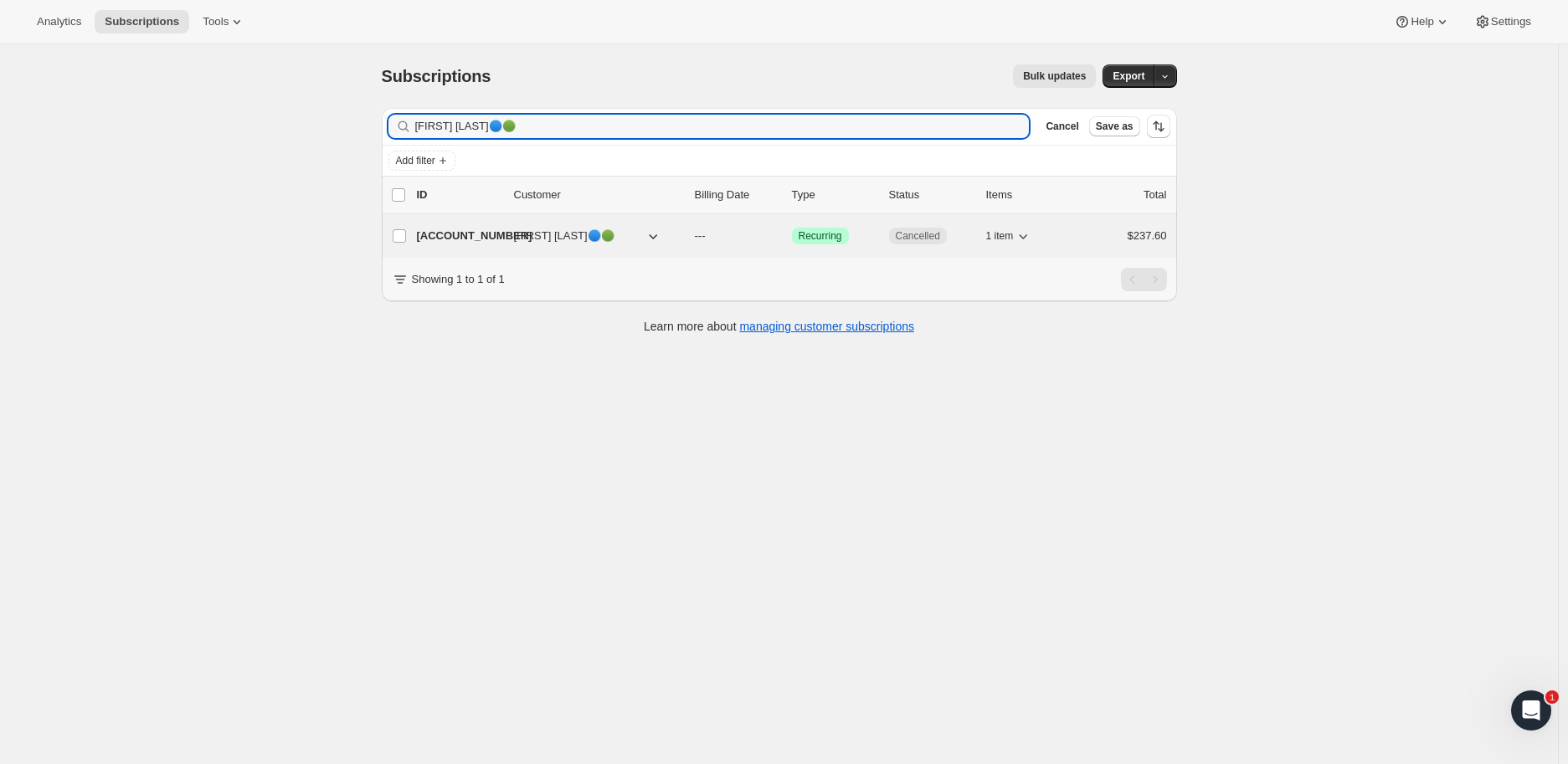 type on "Janeen Smith🔵🟢" 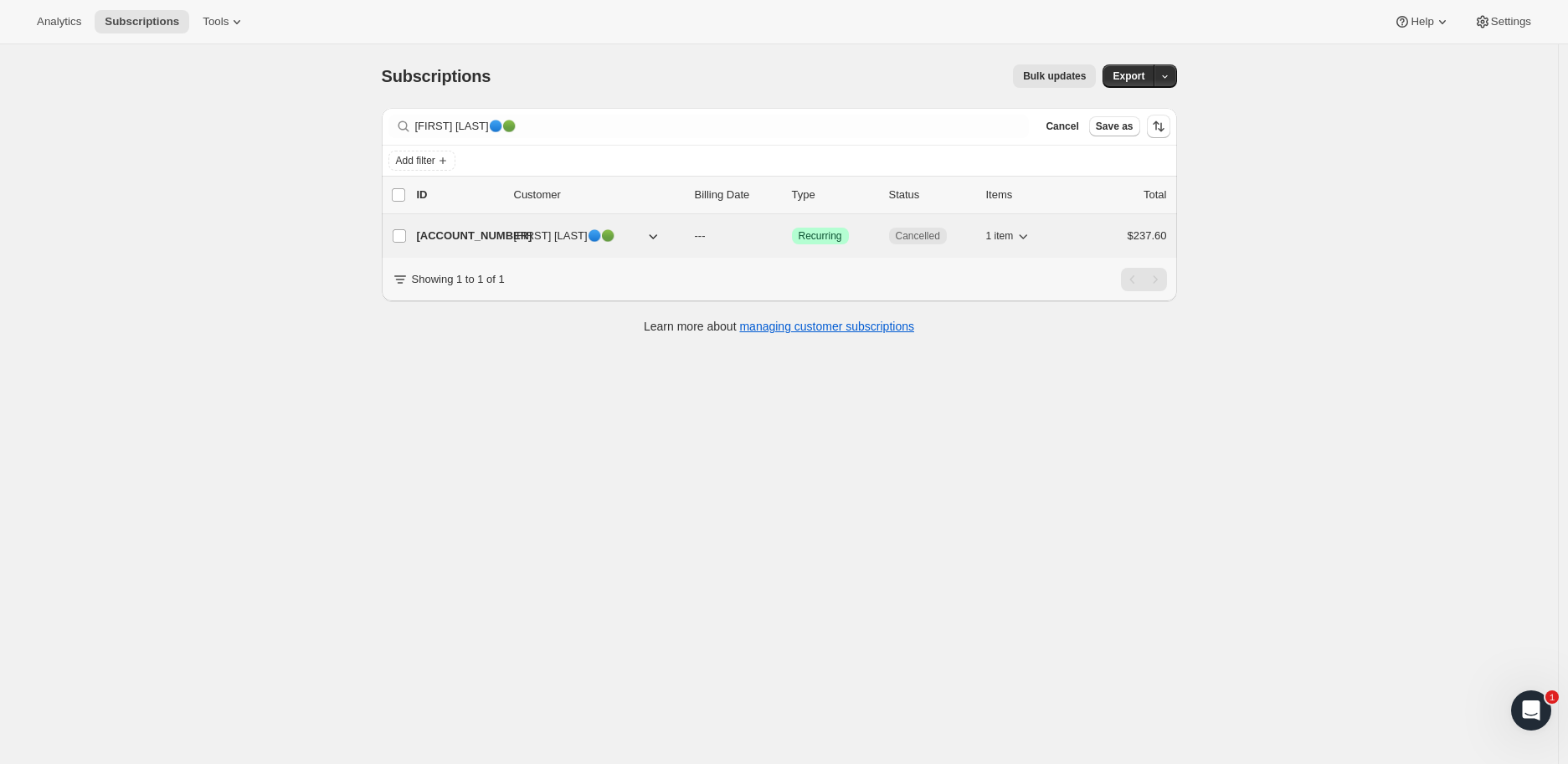 click on "44462702647" at bounding box center (459, 236) 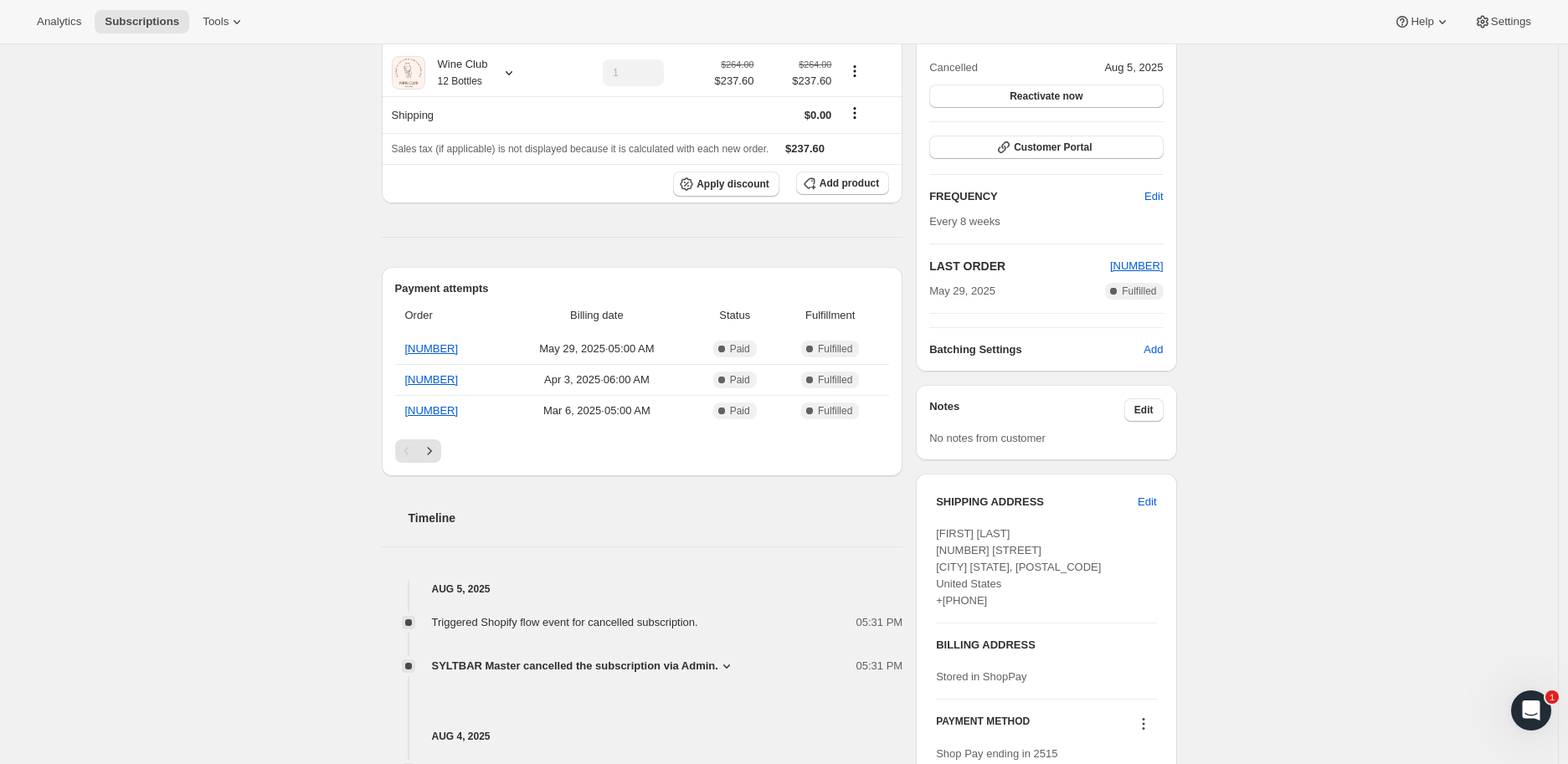 scroll, scrollTop: 372, scrollLeft: 0, axis: vertical 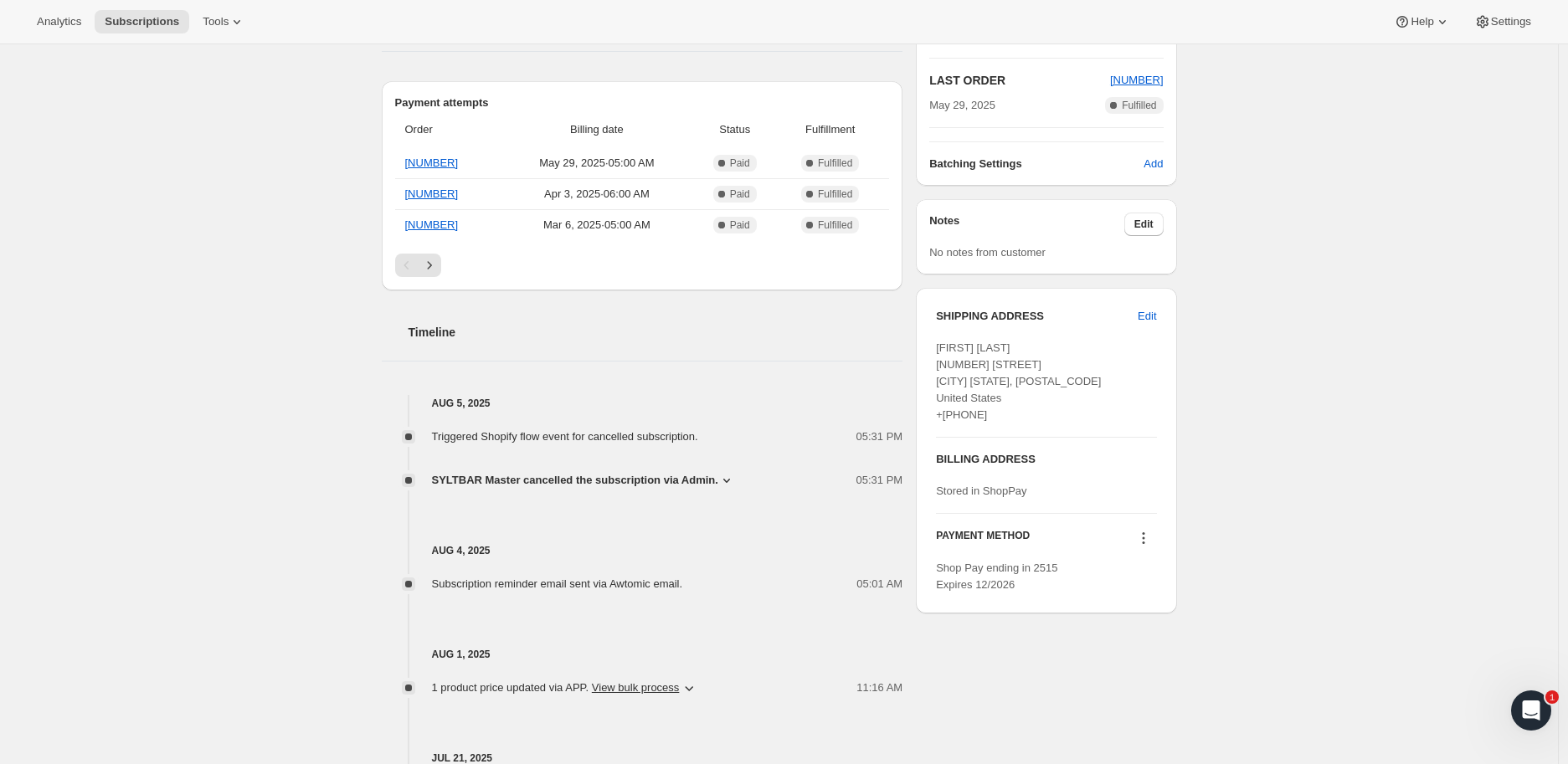 click 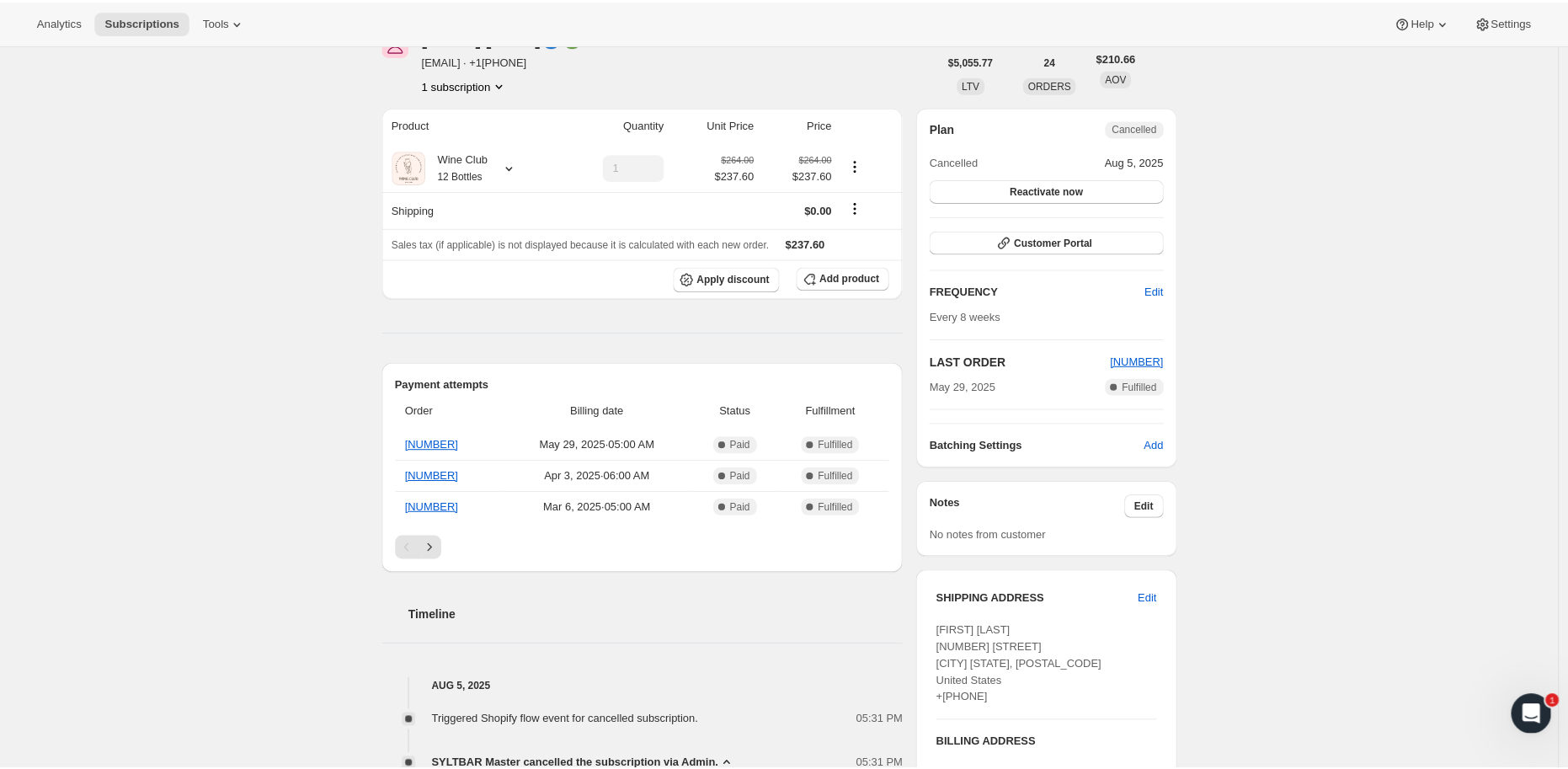 scroll, scrollTop: 0, scrollLeft: 0, axis: both 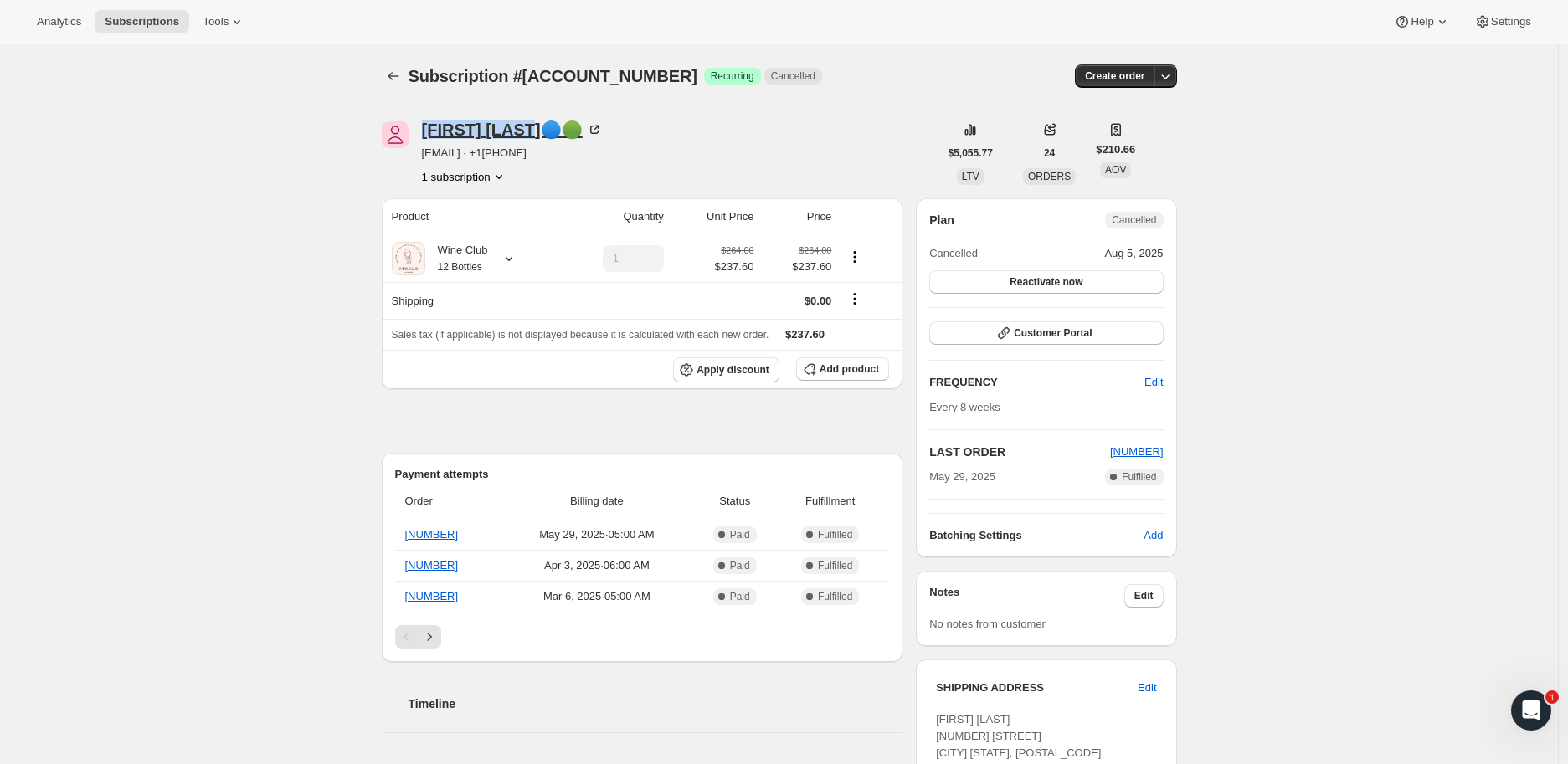 drag, startPoint x: 419, startPoint y: 130, endPoint x: 530, endPoint y: 130, distance: 111 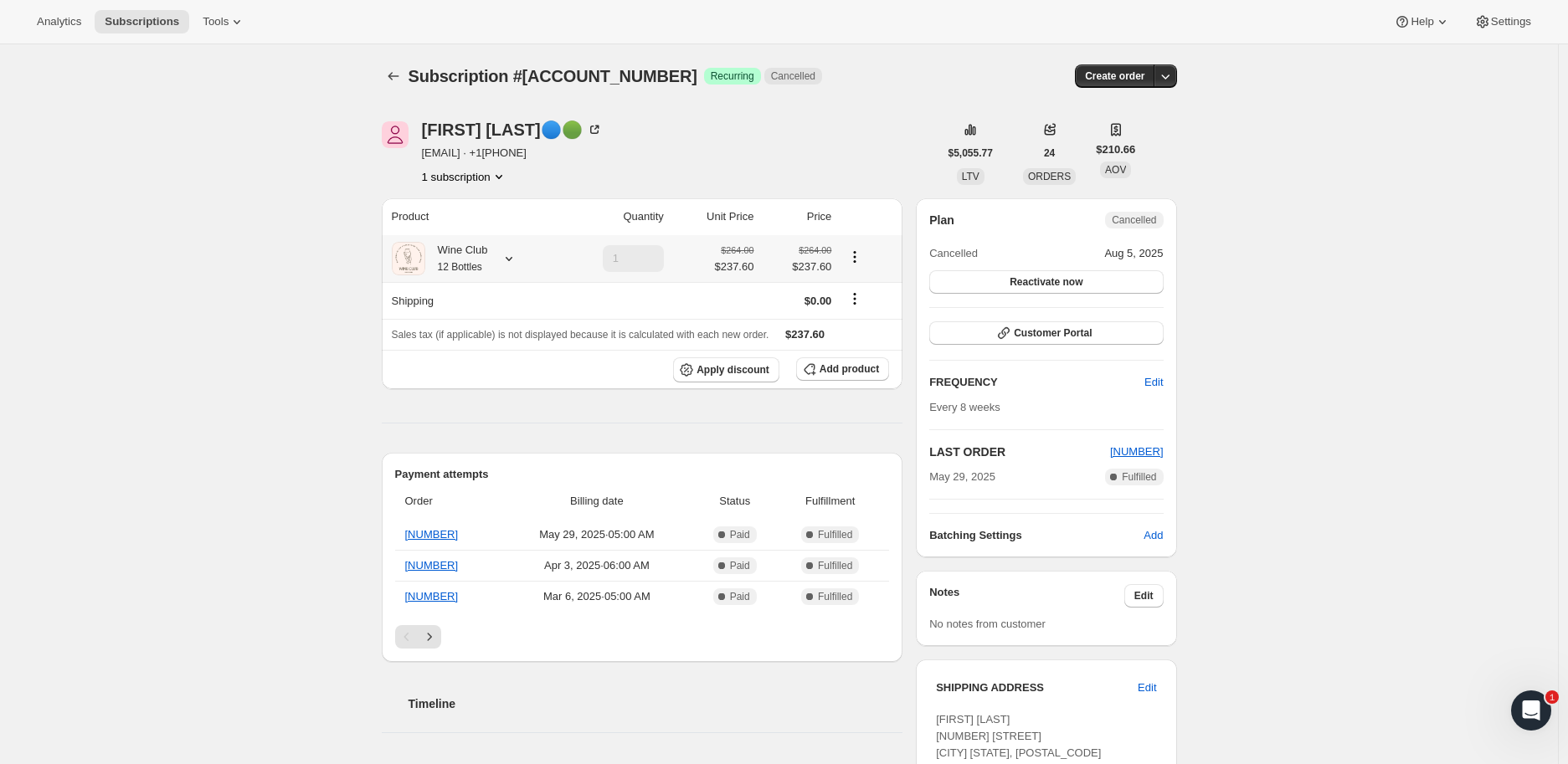 click 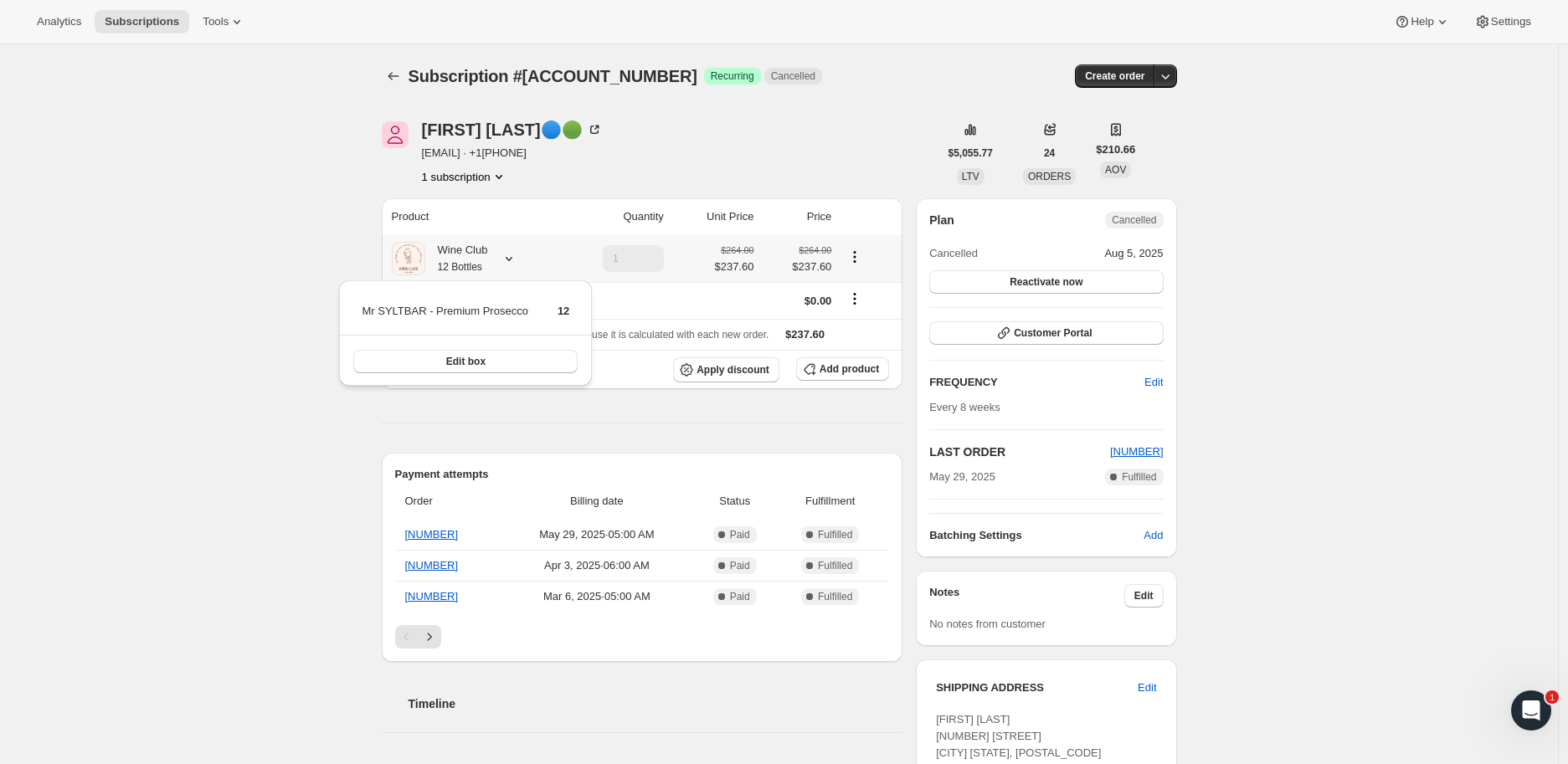 click 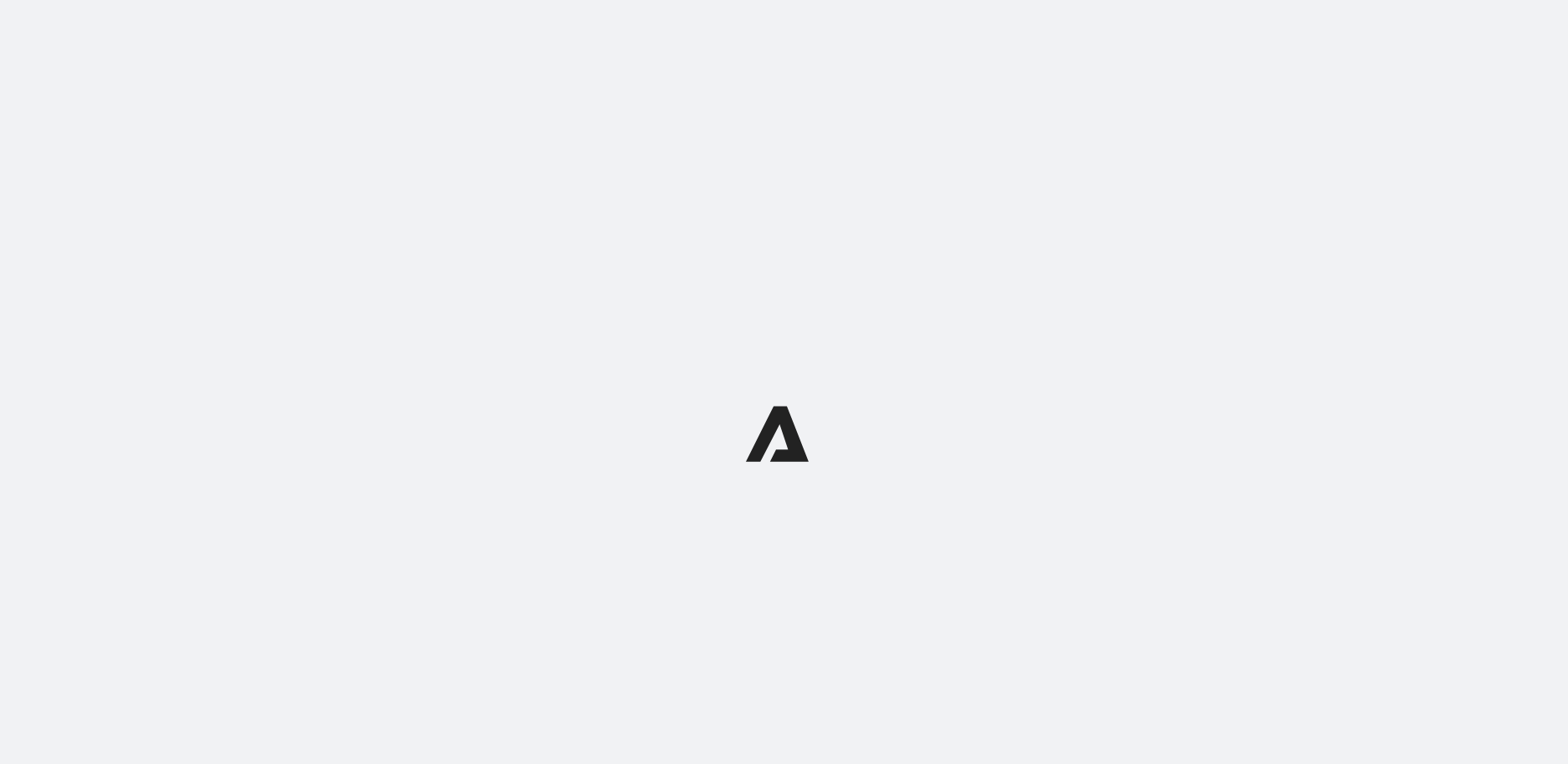 scroll, scrollTop: 0, scrollLeft: 0, axis: both 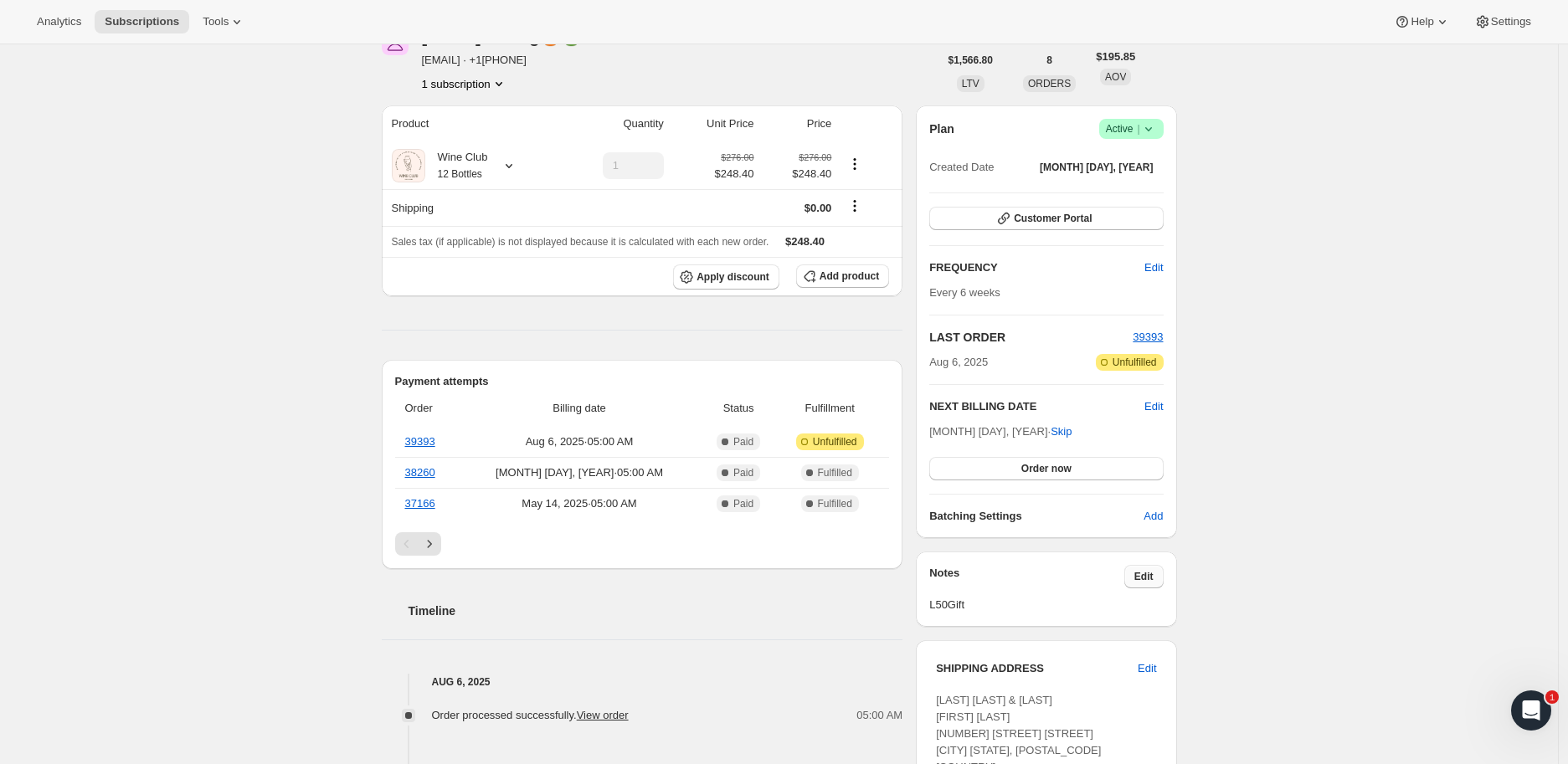 click on "Edit" at bounding box center (1144, 577) 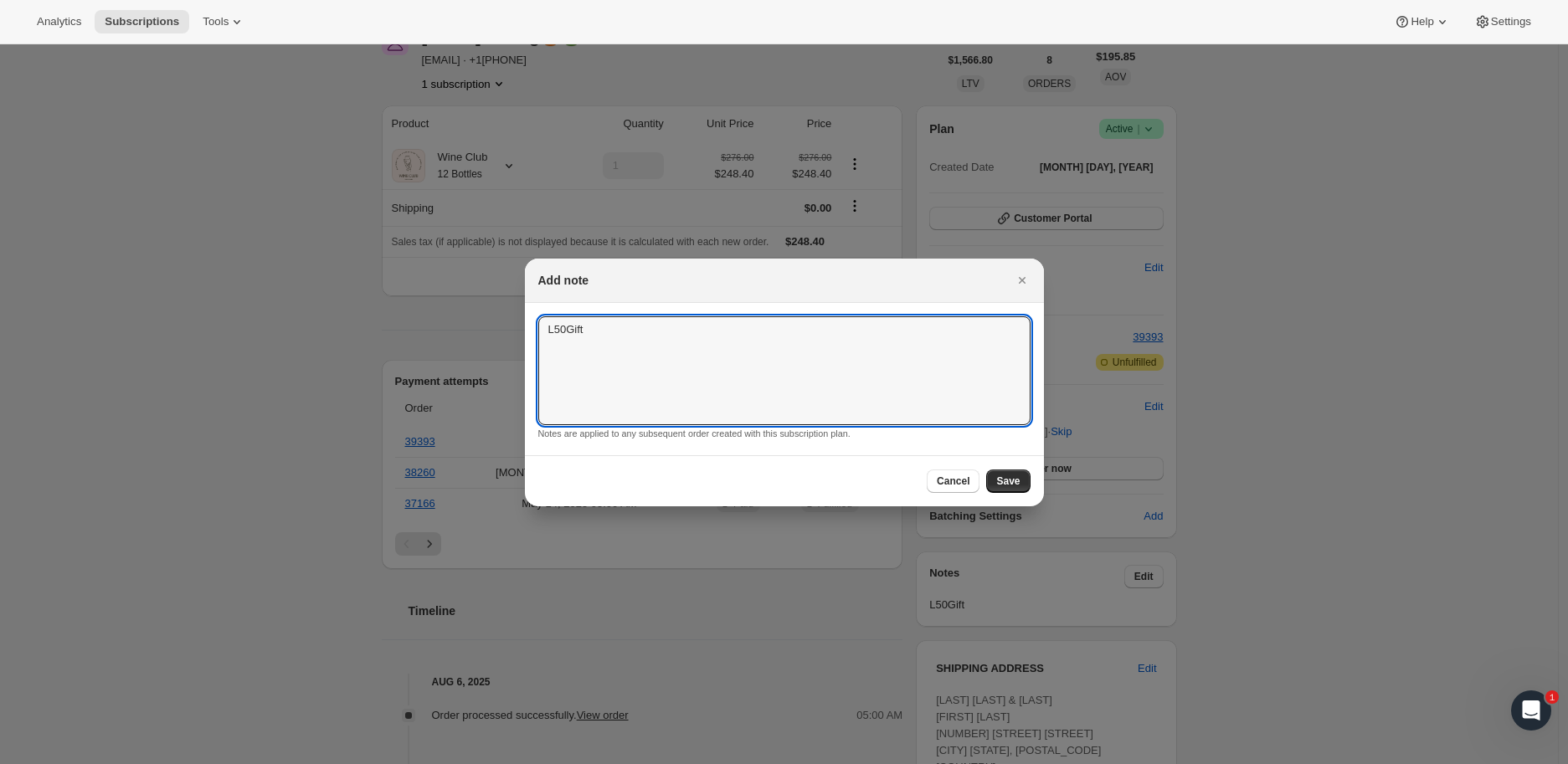 drag, startPoint x: 600, startPoint y: 331, endPoint x: 521, endPoint y: 331, distance: 79 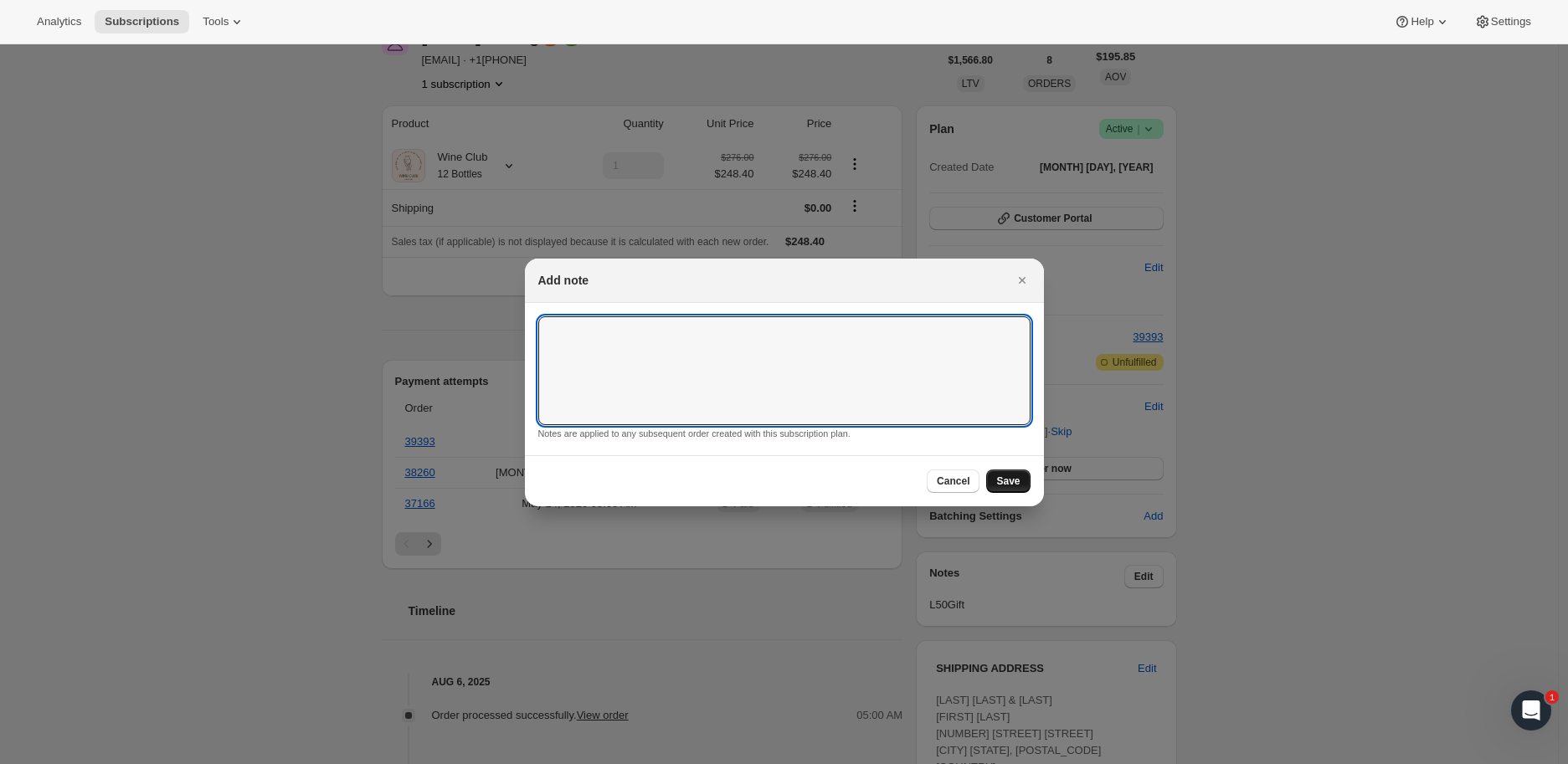type 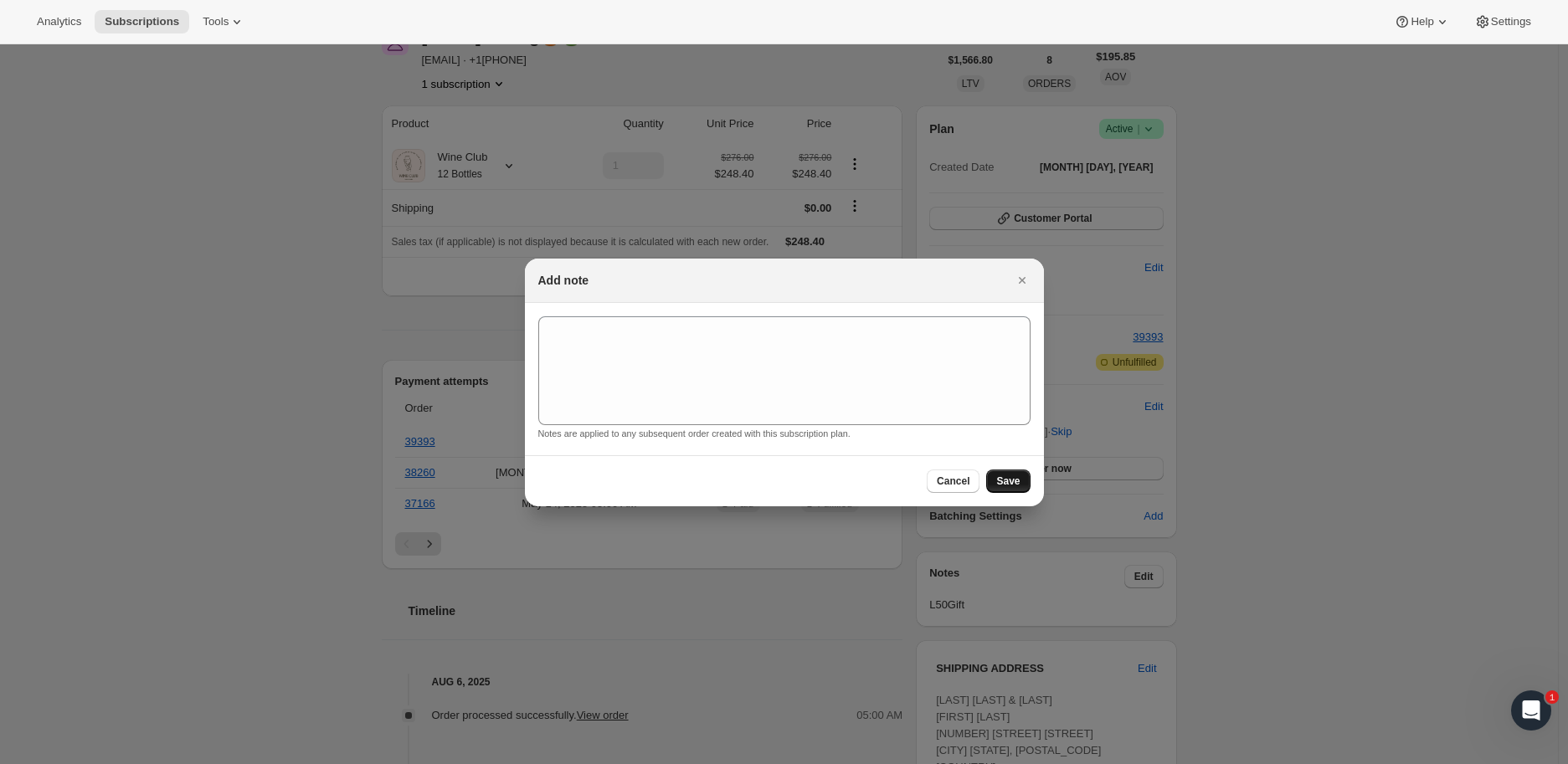 click on "Save" at bounding box center [1008, 481] 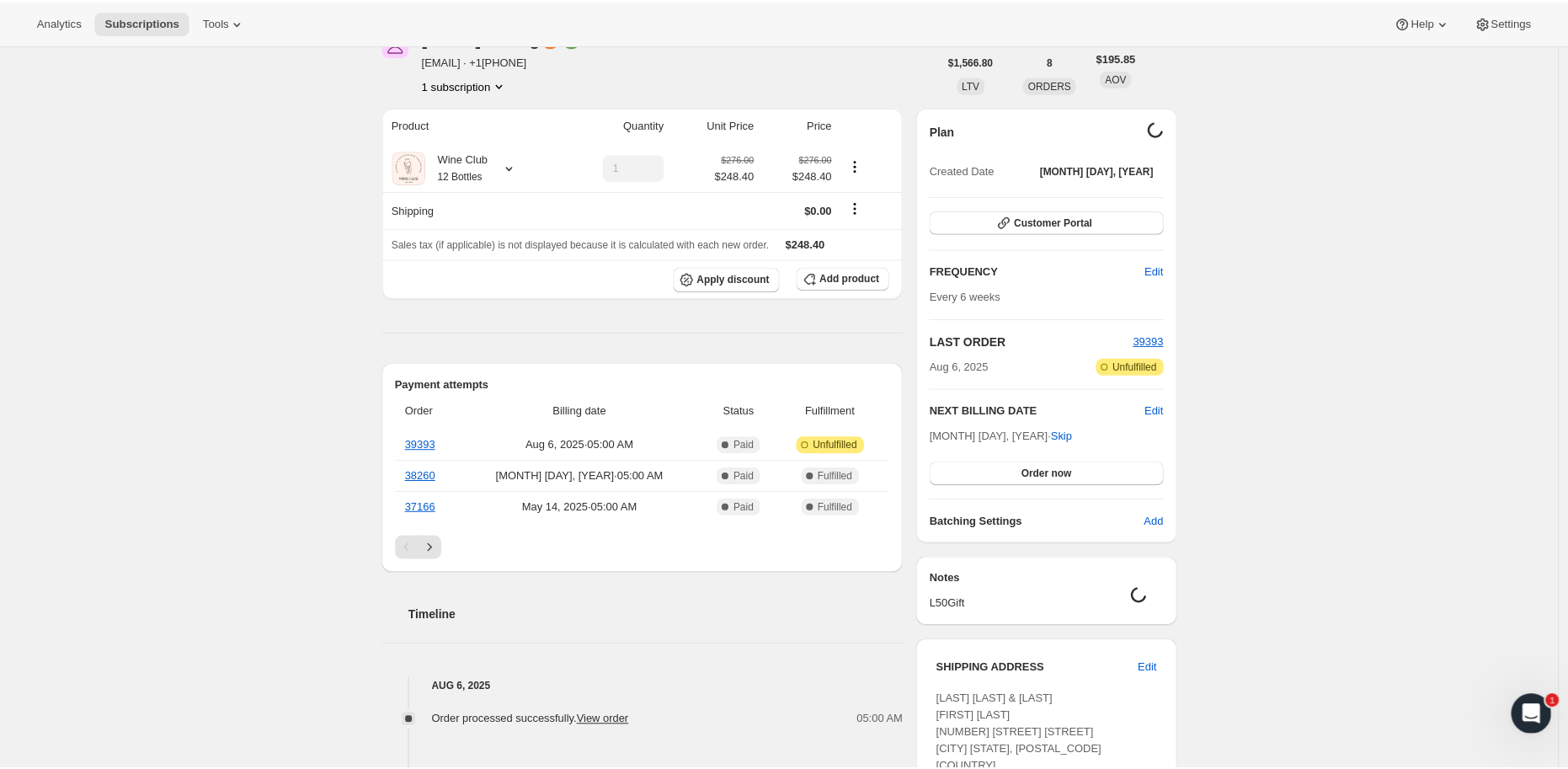 scroll, scrollTop: 0, scrollLeft: 0, axis: both 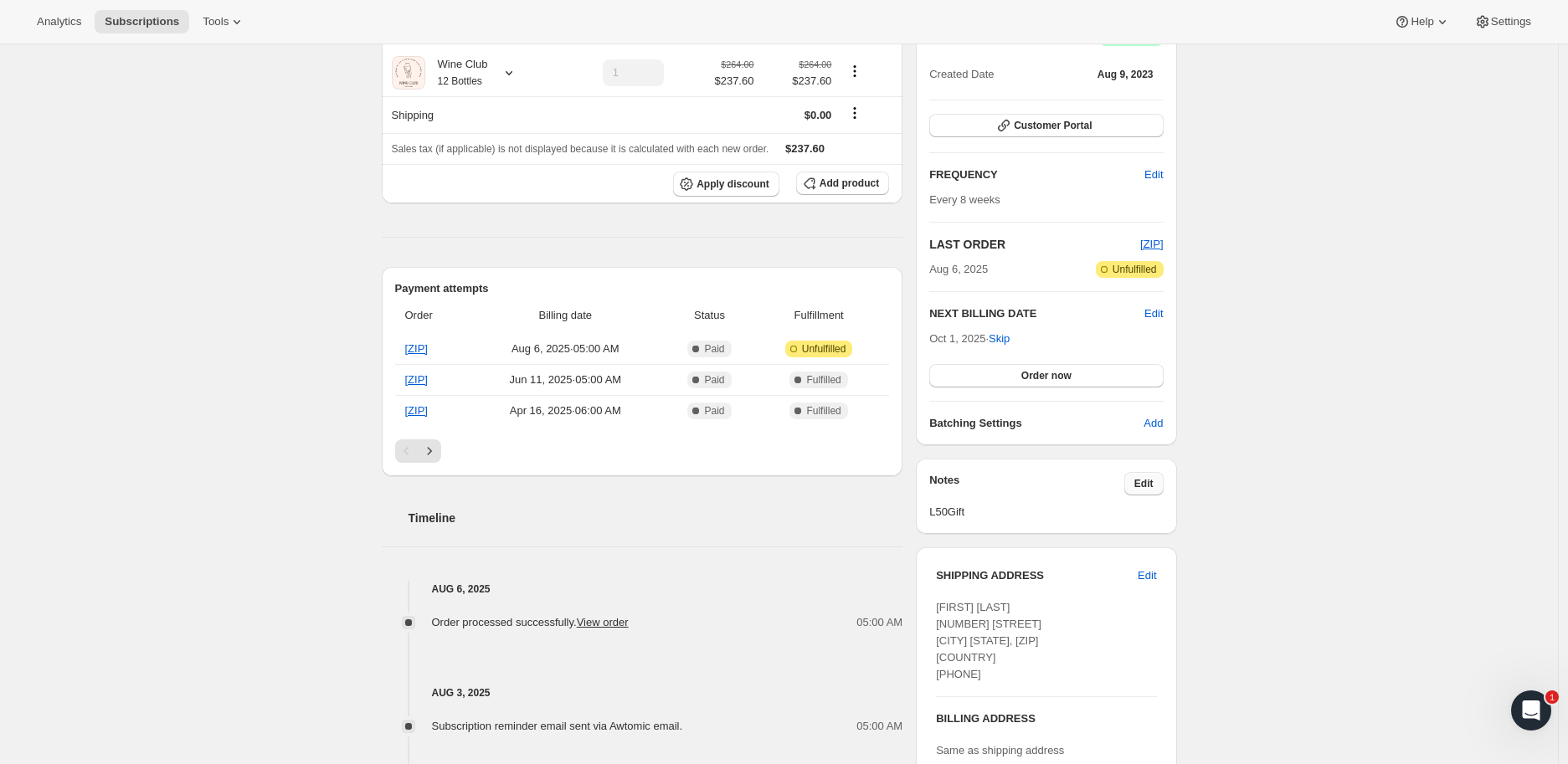 click on "Edit" at bounding box center [1144, 484] 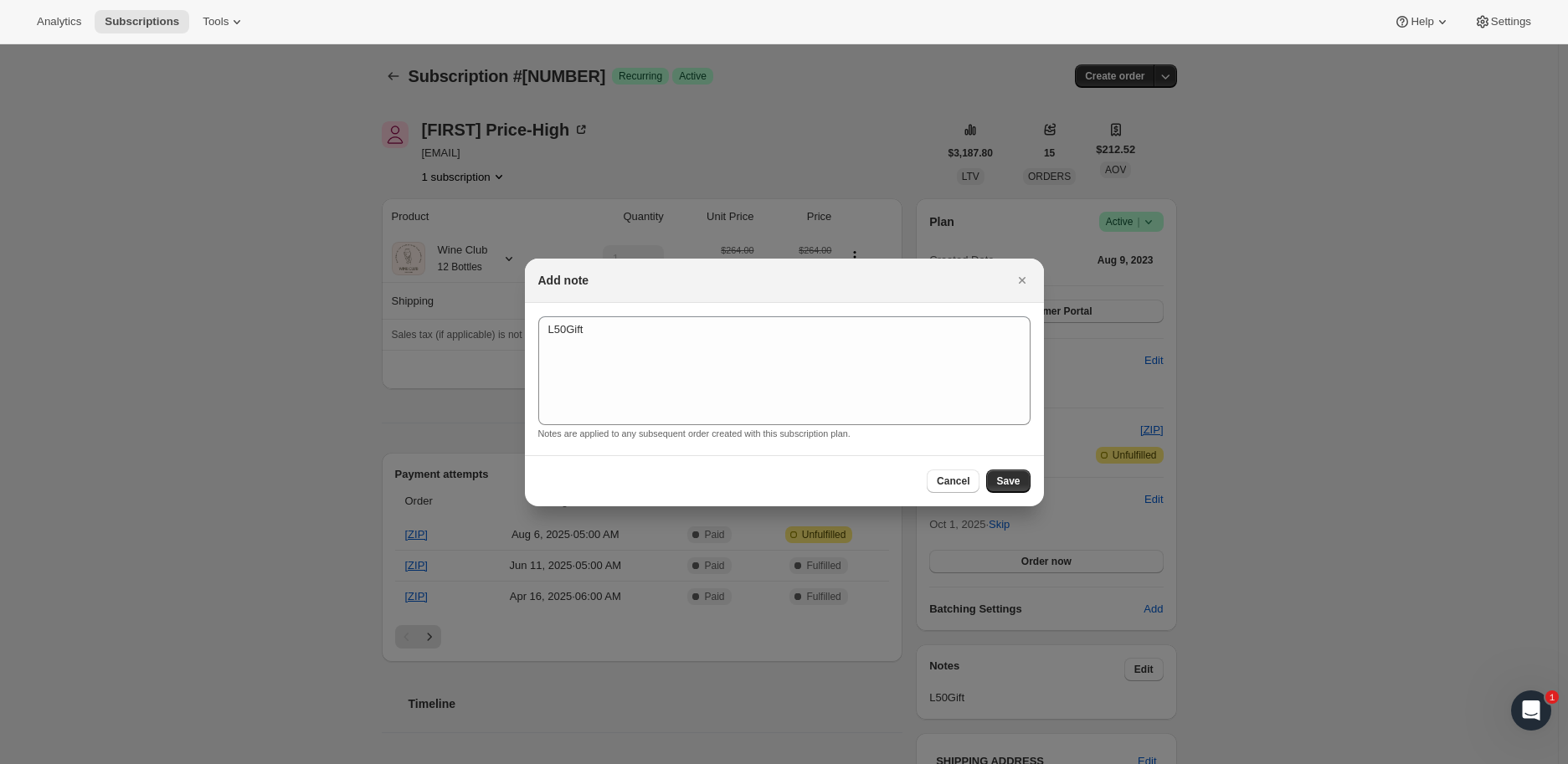 scroll, scrollTop: 186, scrollLeft: 0, axis: vertical 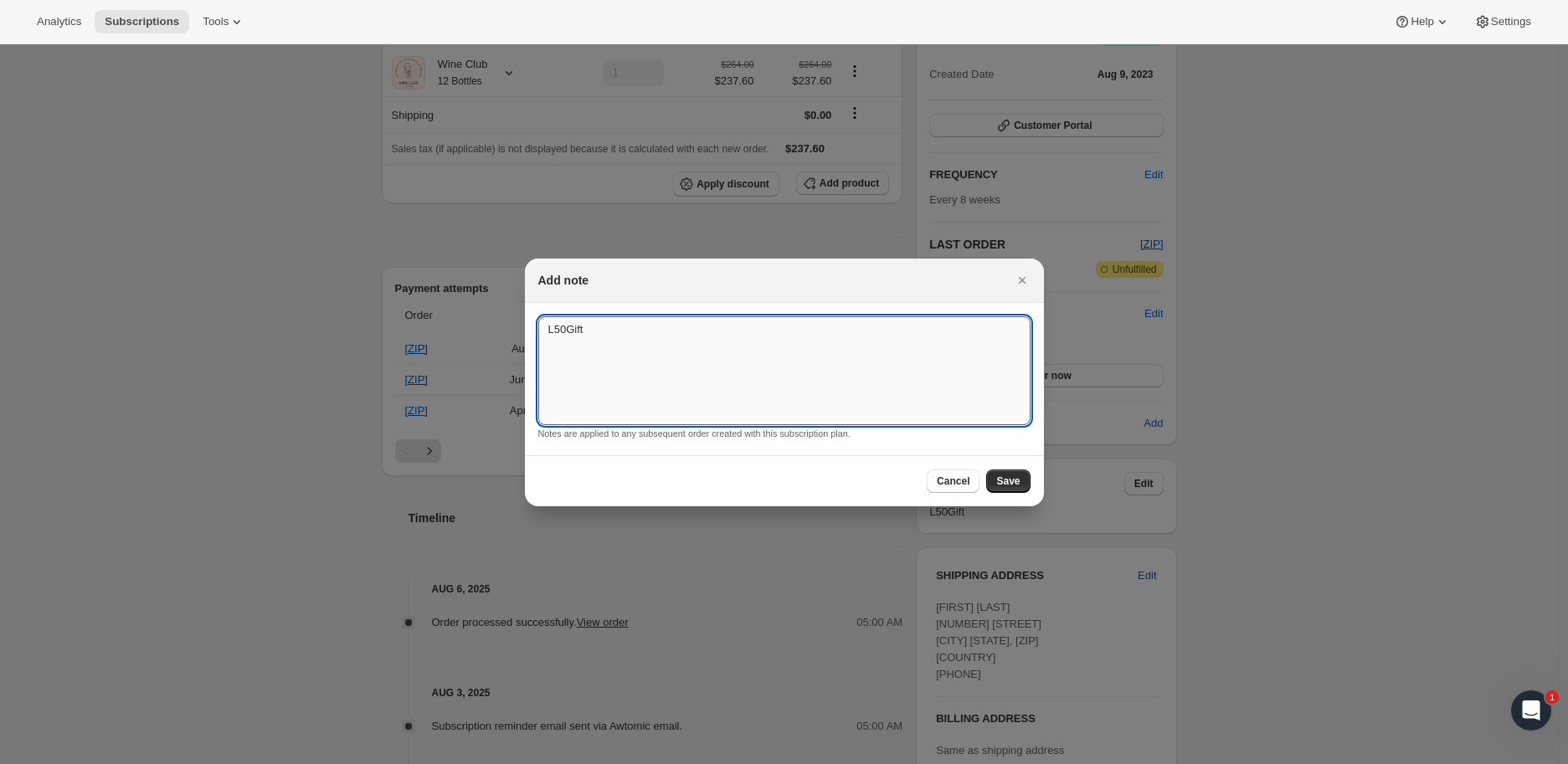 drag, startPoint x: 594, startPoint y: 329, endPoint x: 541, endPoint y: 331, distance: 53.03772 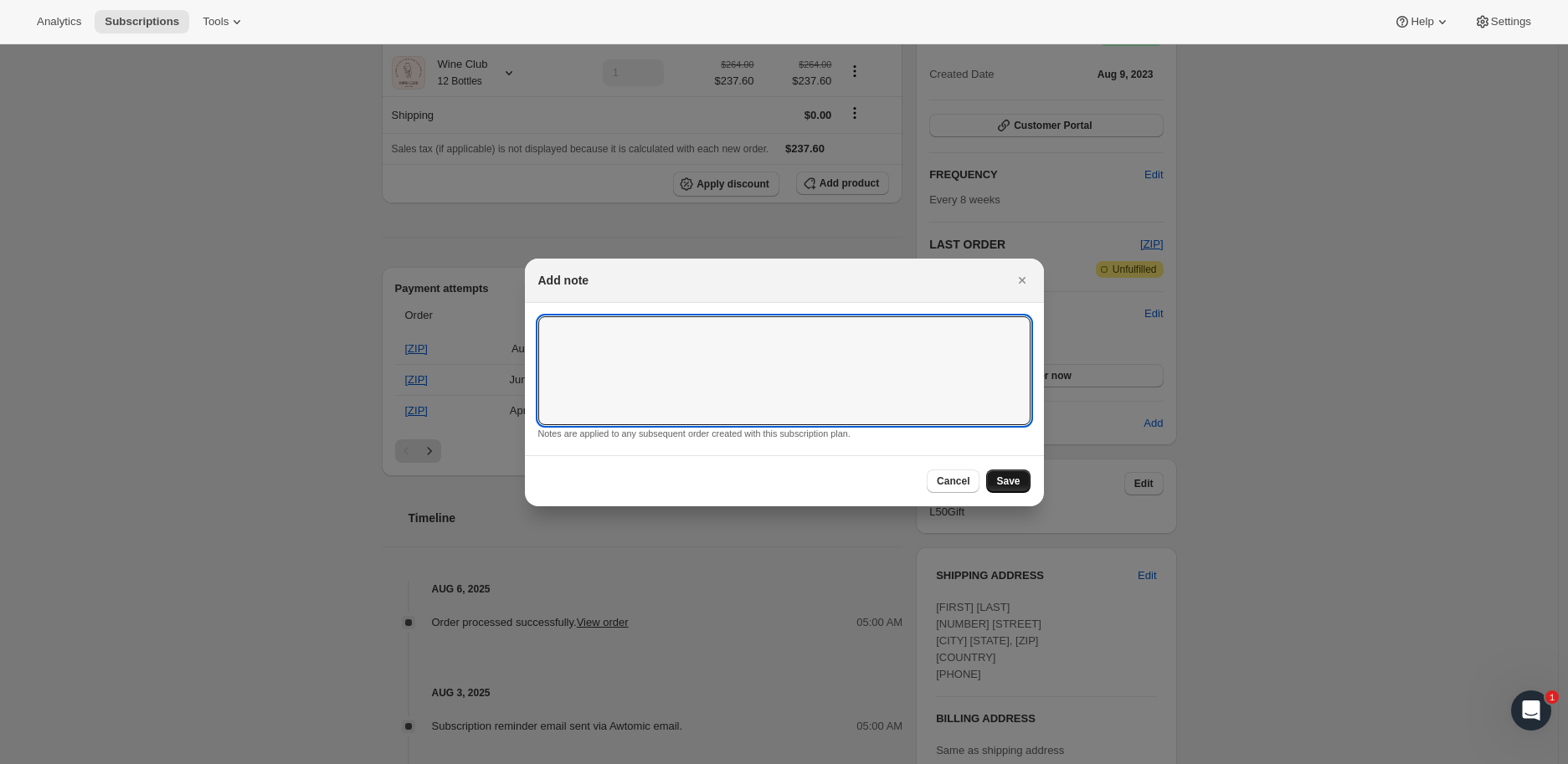 type 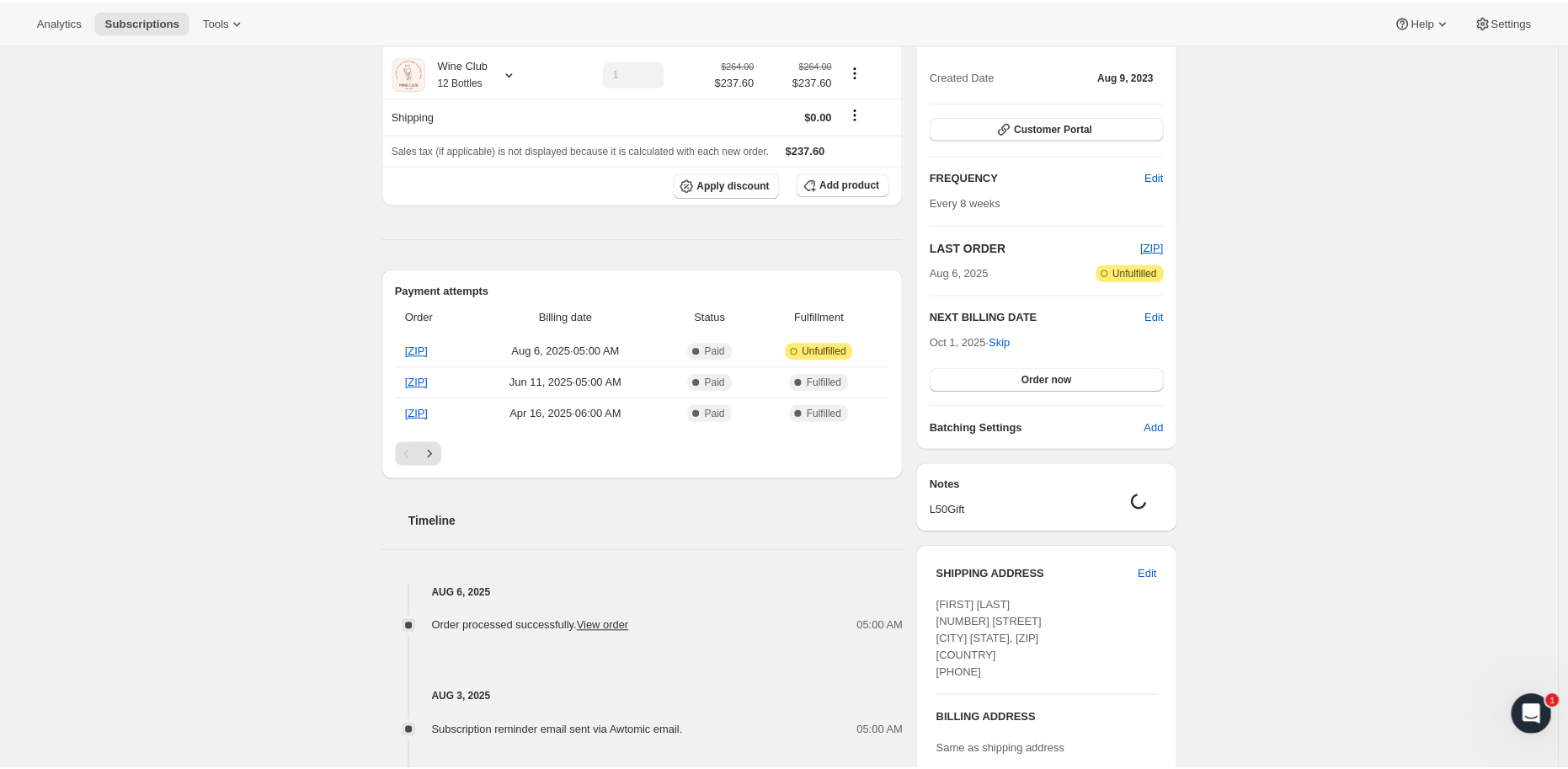 scroll, scrollTop: 0, scrollLeft: 0, axis: both 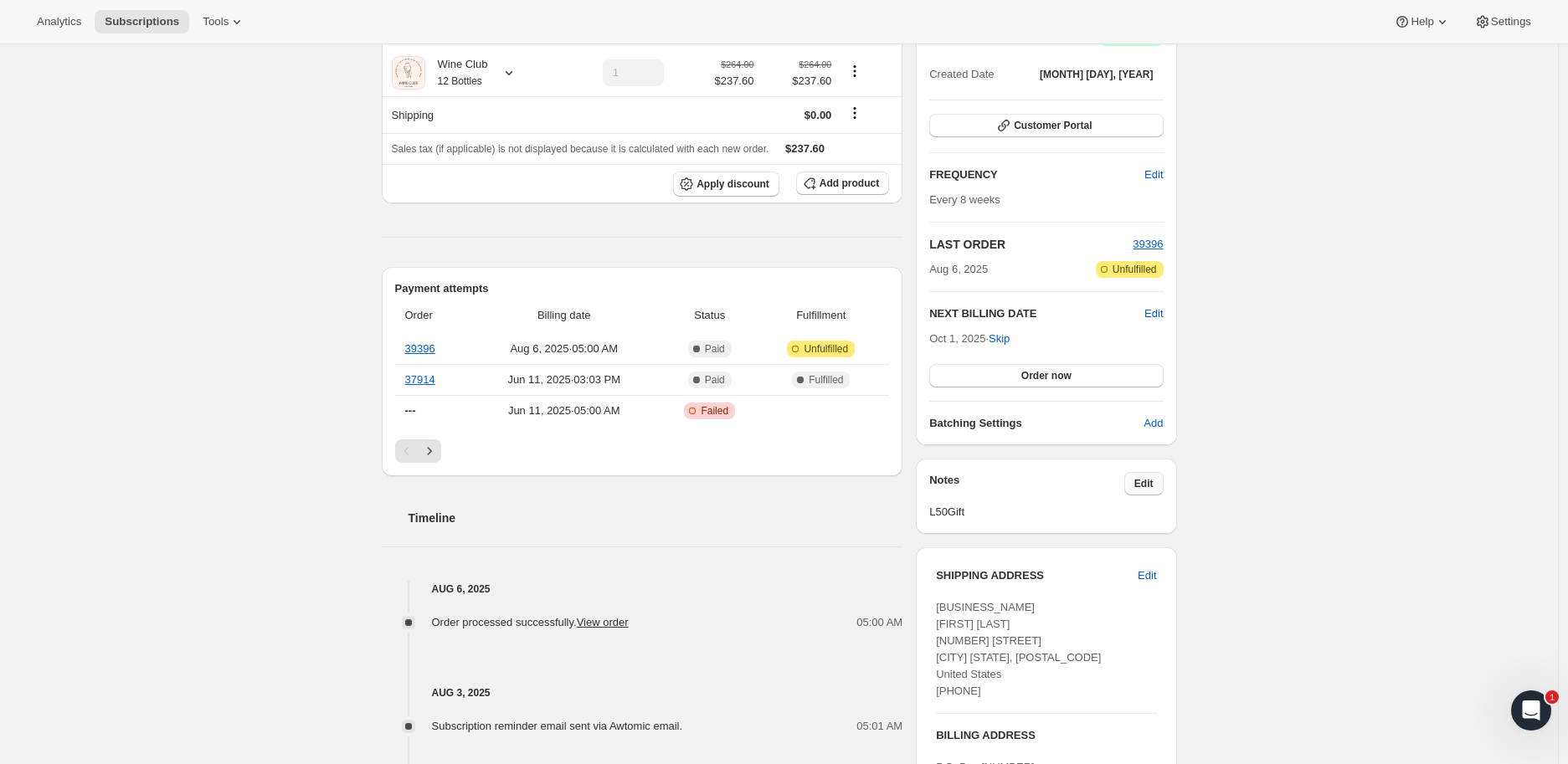 click on "Edit" at bounding box center [1144, 484] 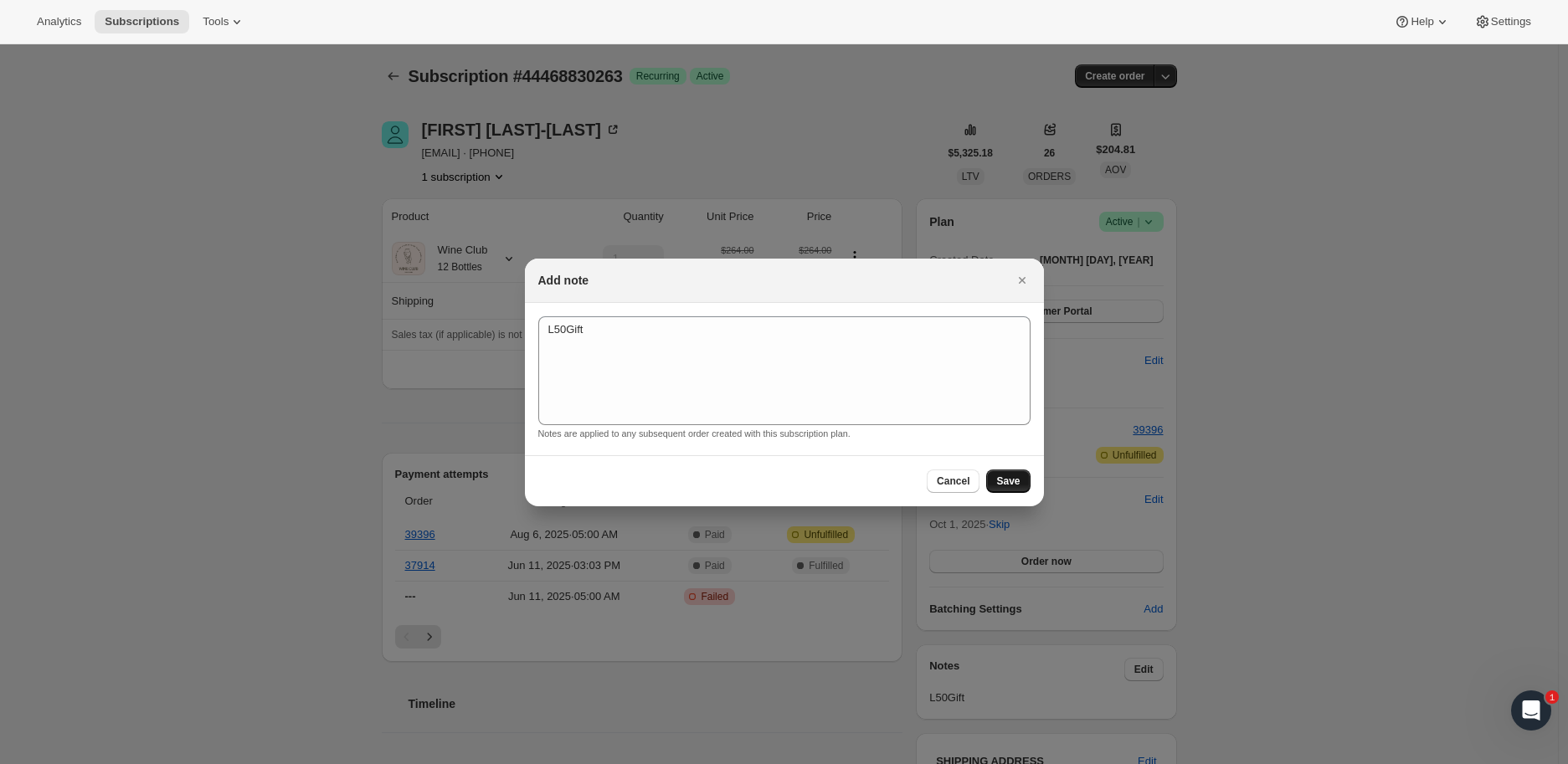 scroll, scrollTop: 0, scrollLeft: 0, axis: both 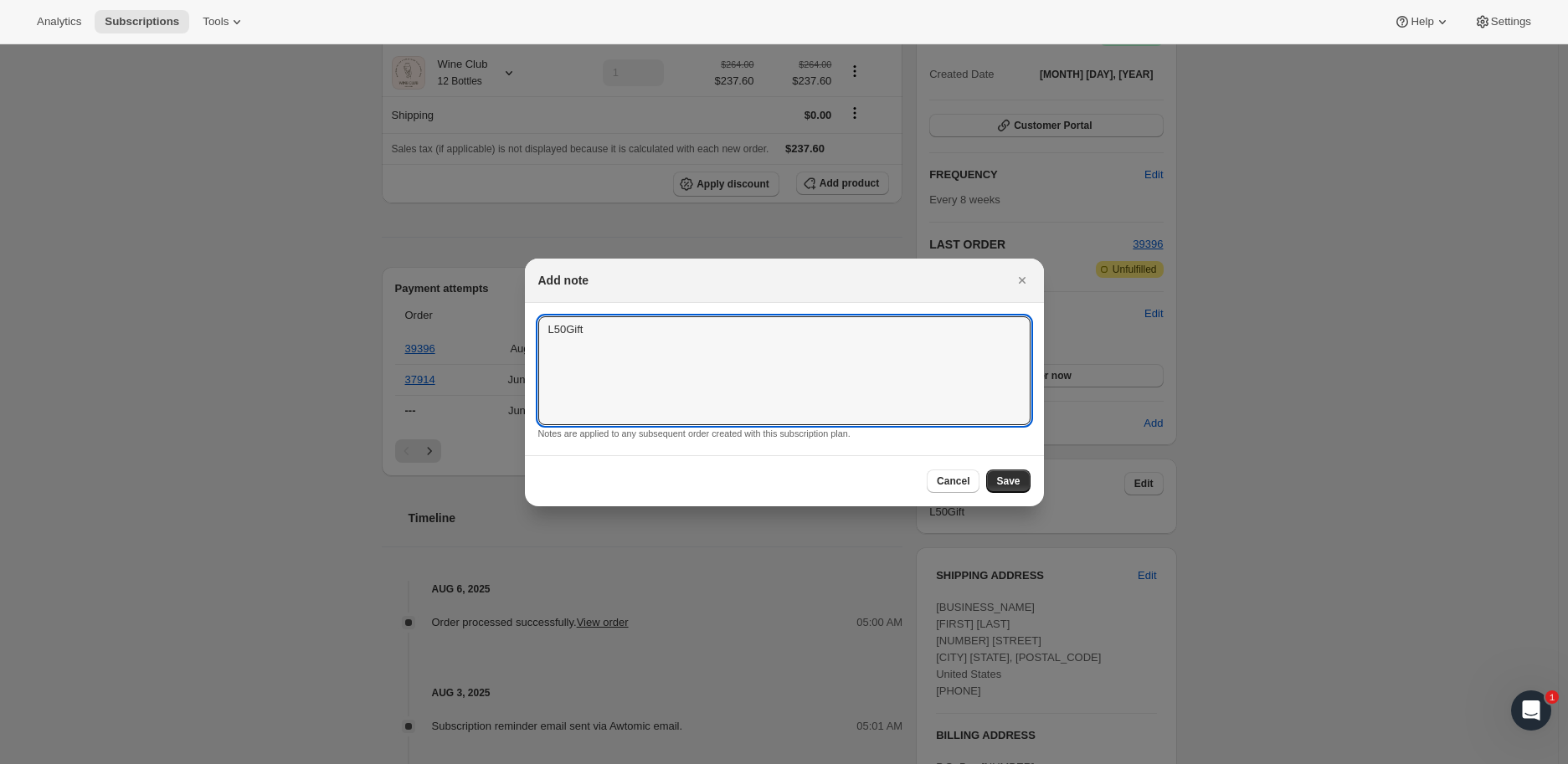 drag, startPoint x: 590, startPoint y: 329, endPoint x: 527, endPoint y: 317, distance: 64.13267 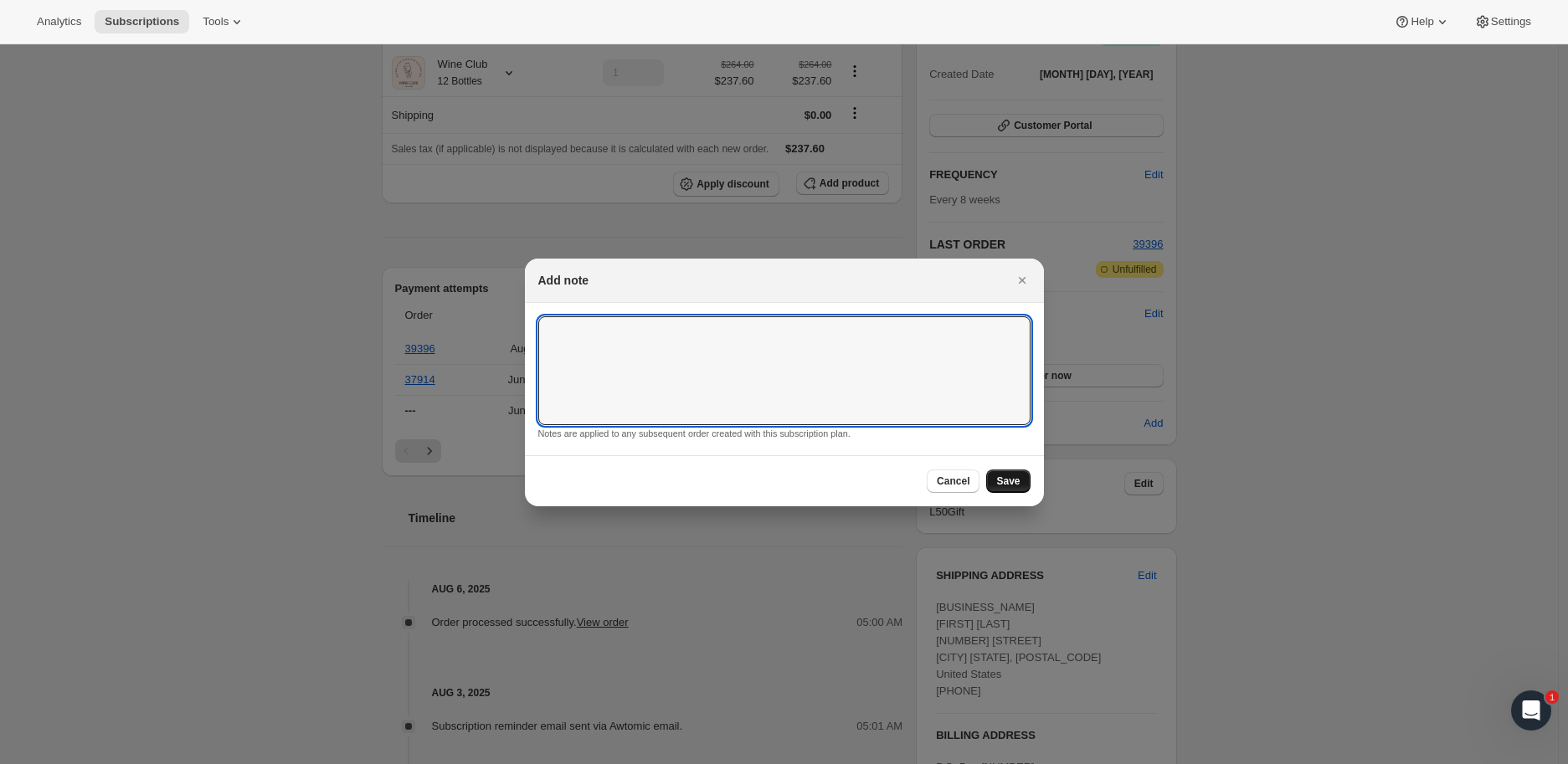 type 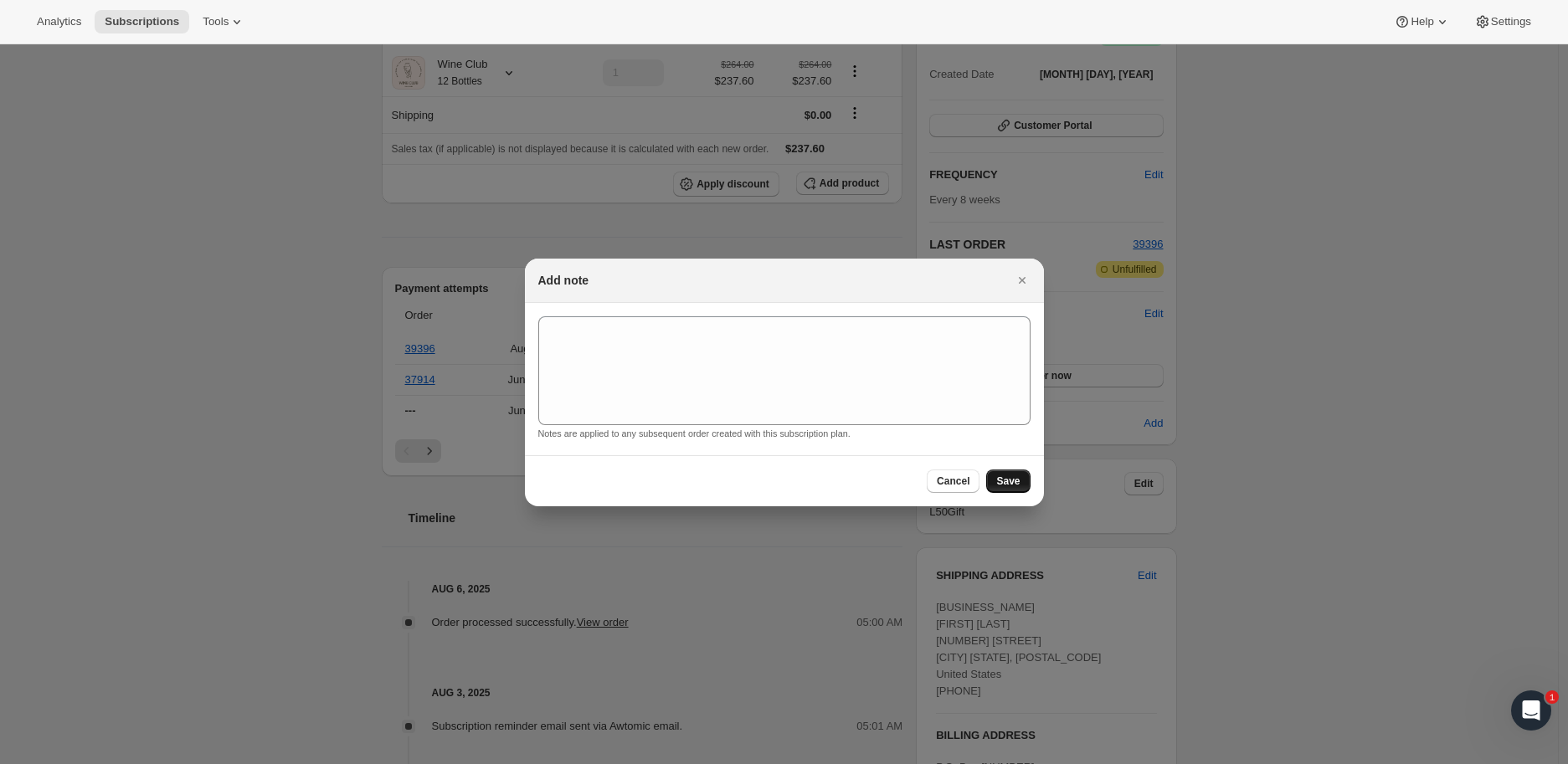 click on "Save" at bounding box center [1008, 481] 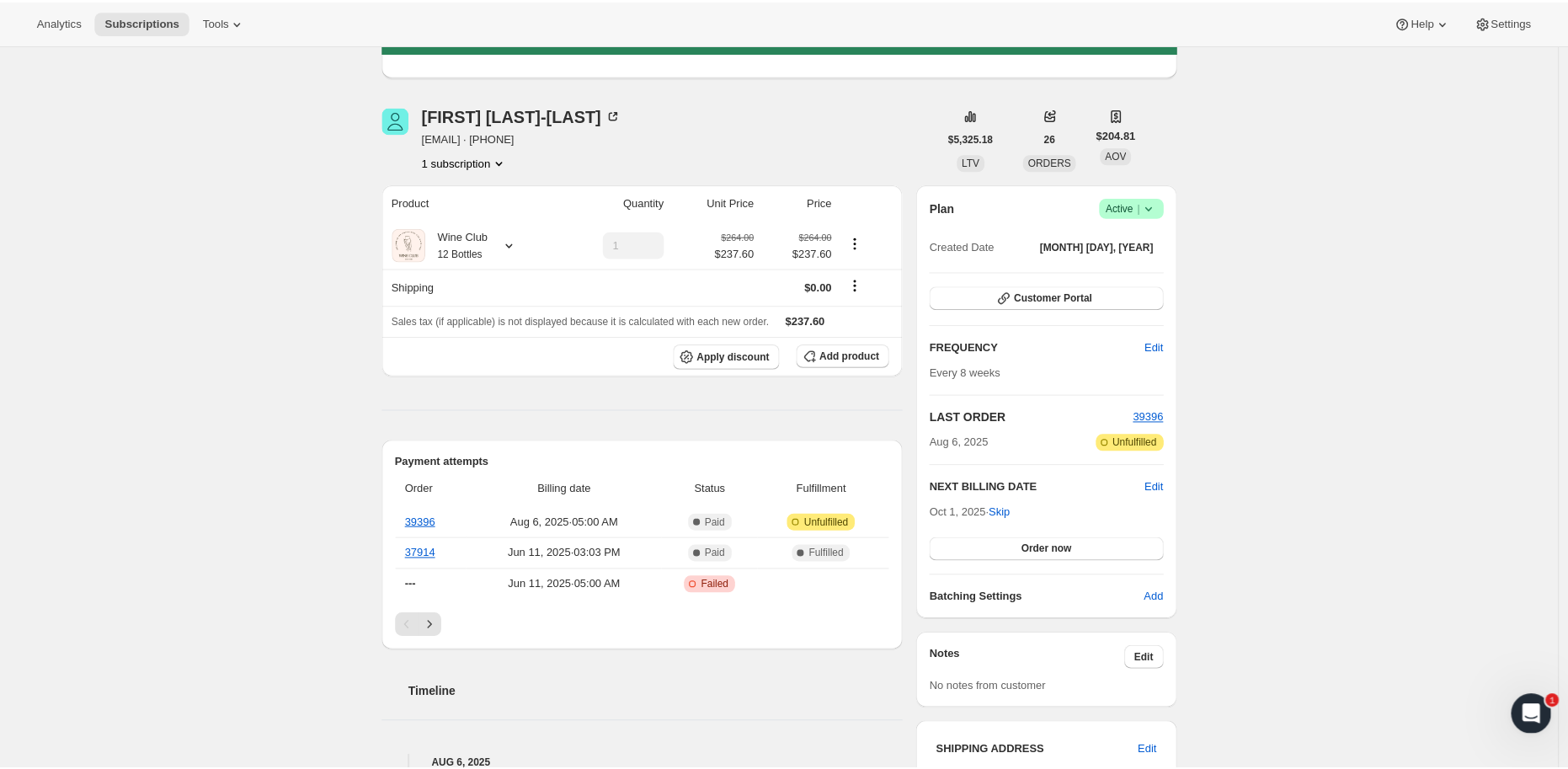 scroll, scrollTop: 0, scrollLeft: 0, axis: both 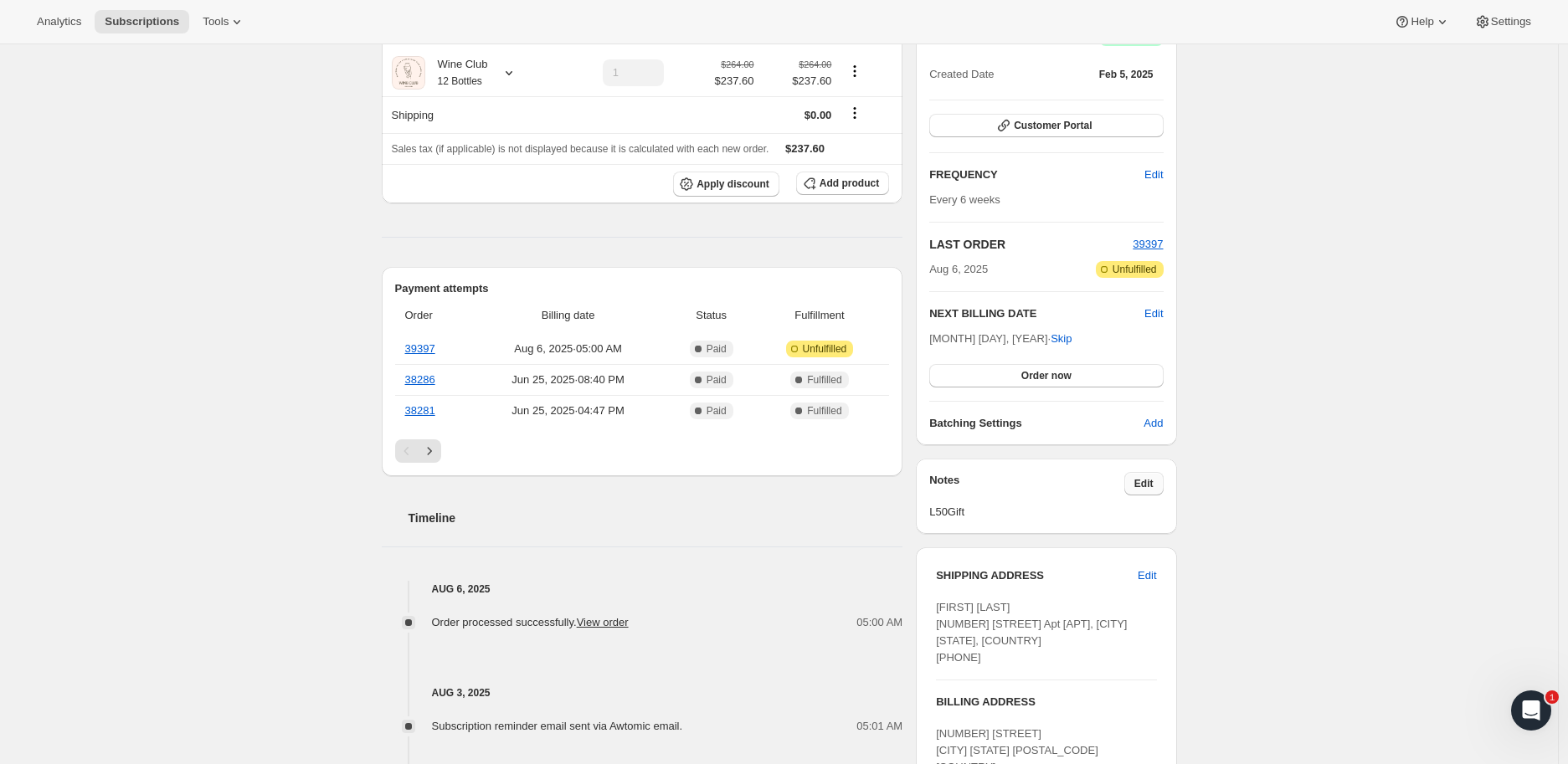 click on "Edit" at bounding box center (1144, 484) 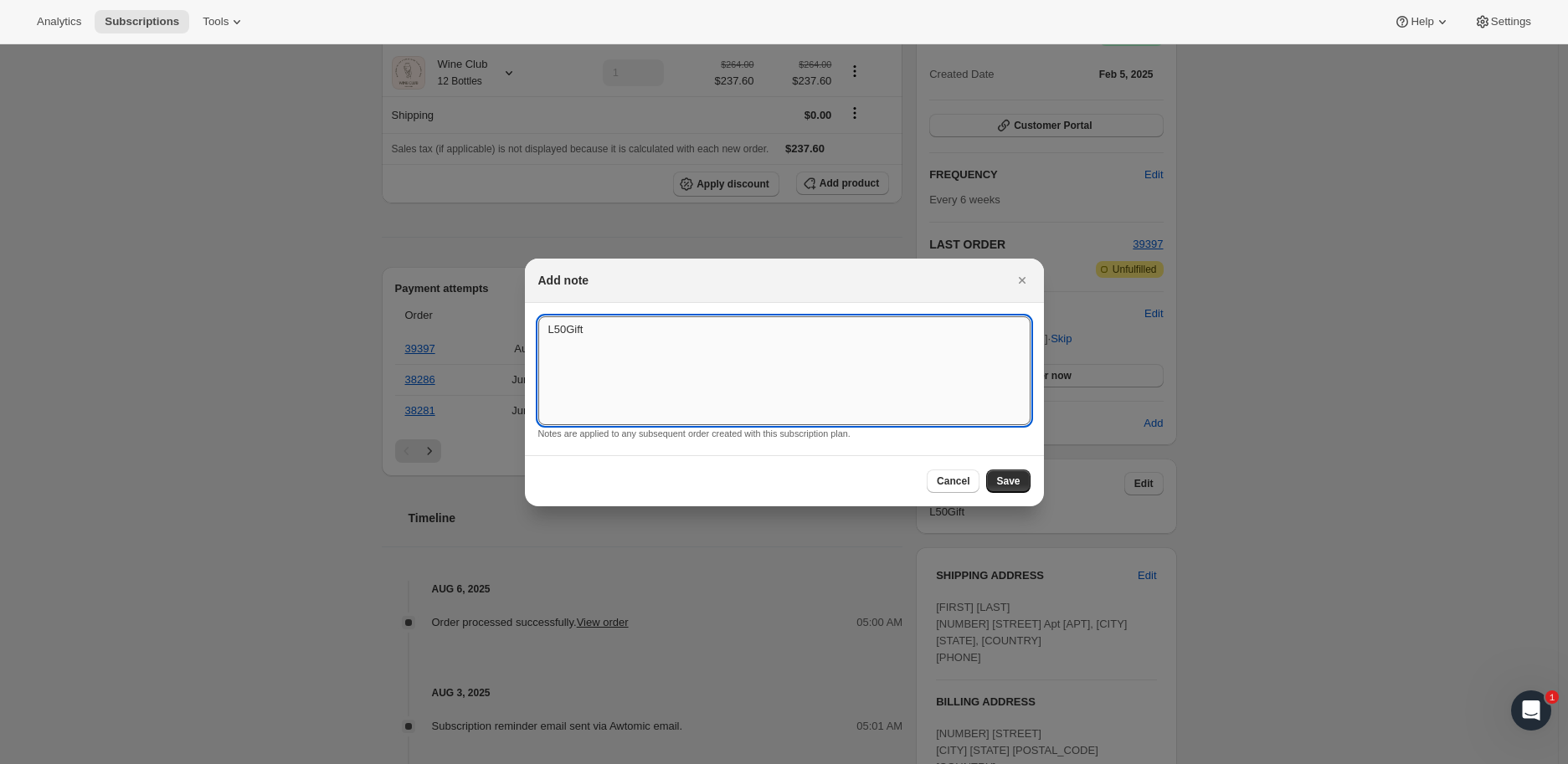 drag, startPoint x: 605, startPoint y: 331, endPoint x: 539, endPoint y: 330, distance: 66.00758 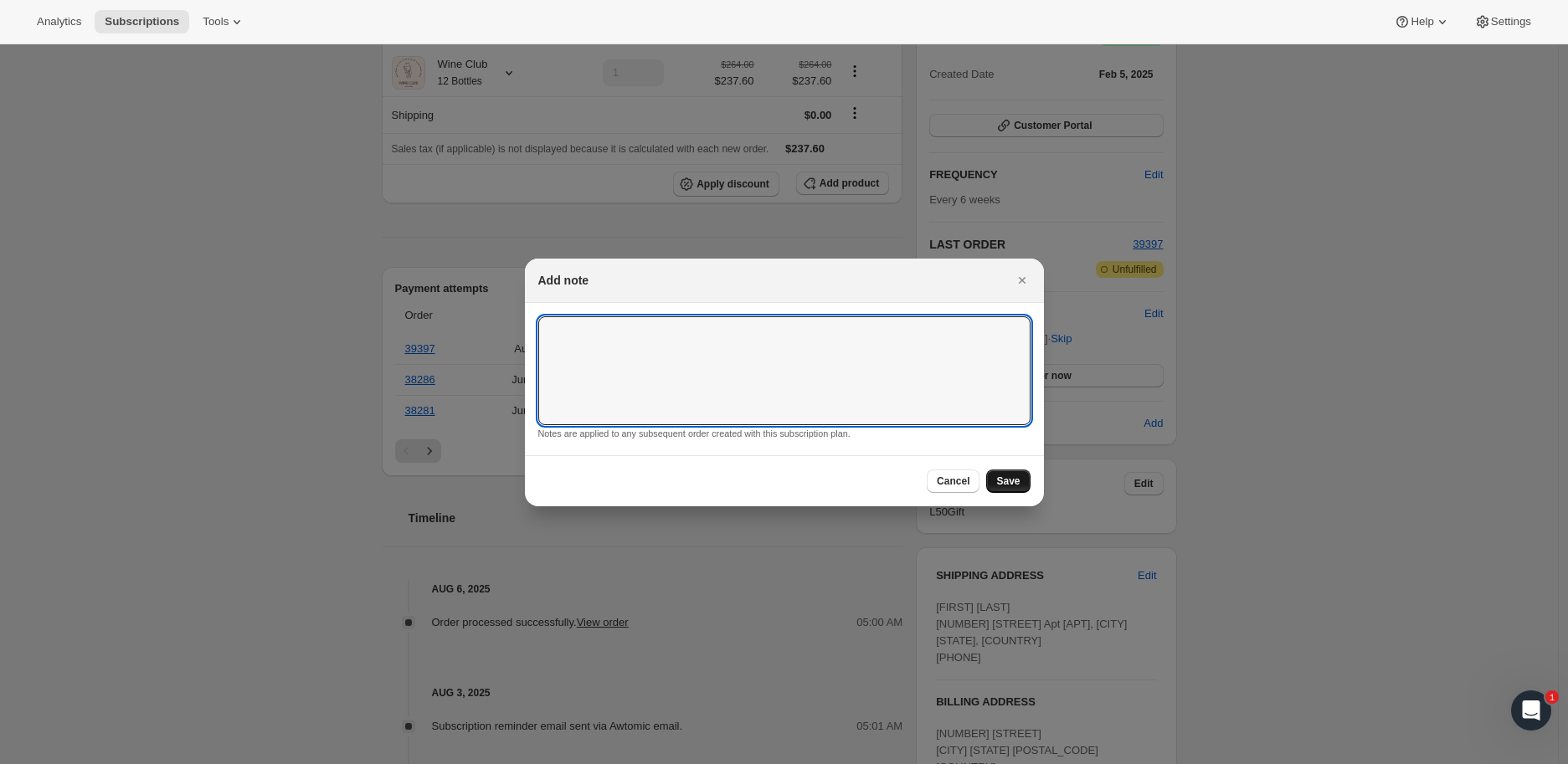 type 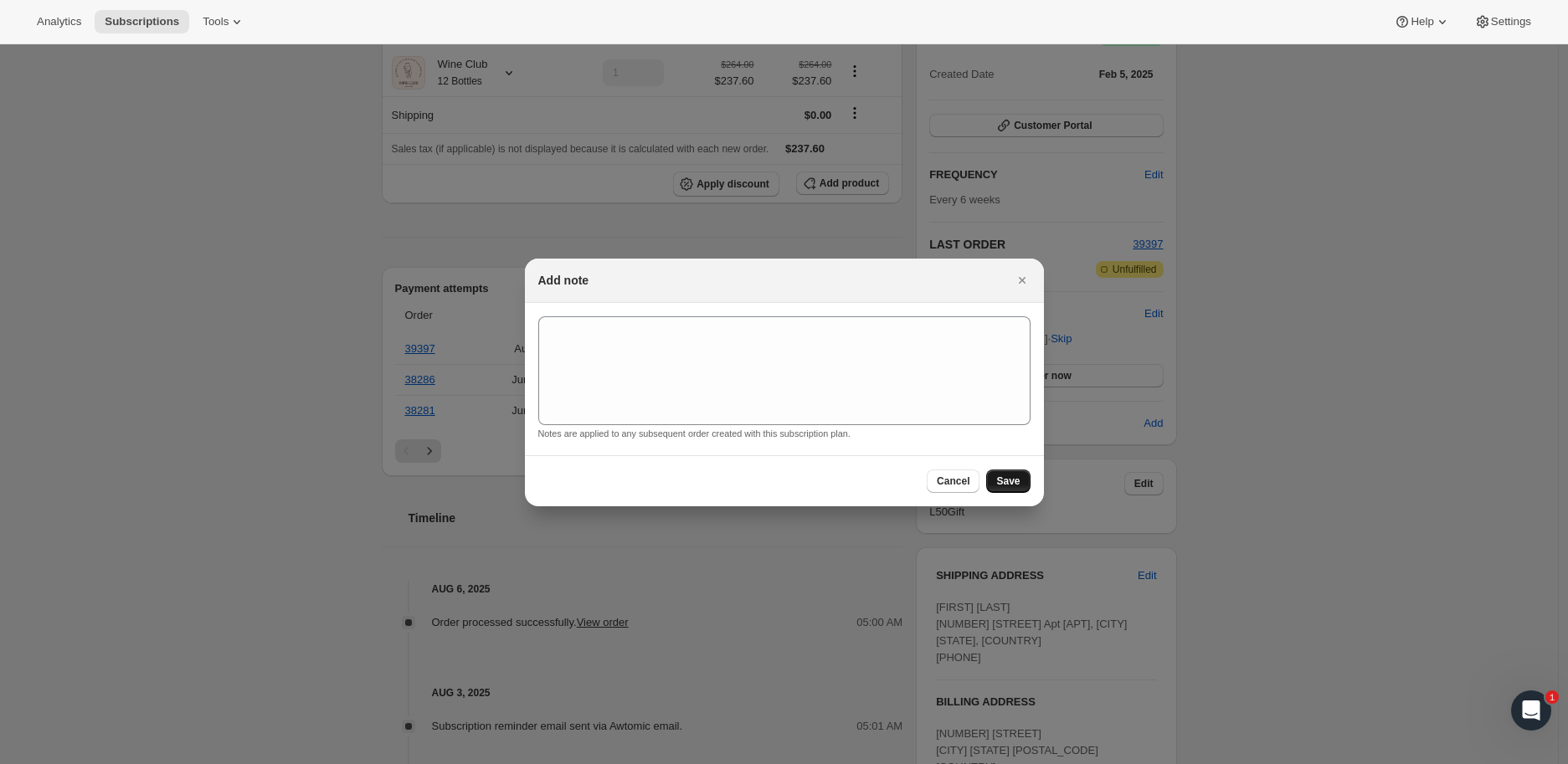 click on "Save" at bounding box center (1008, 481) 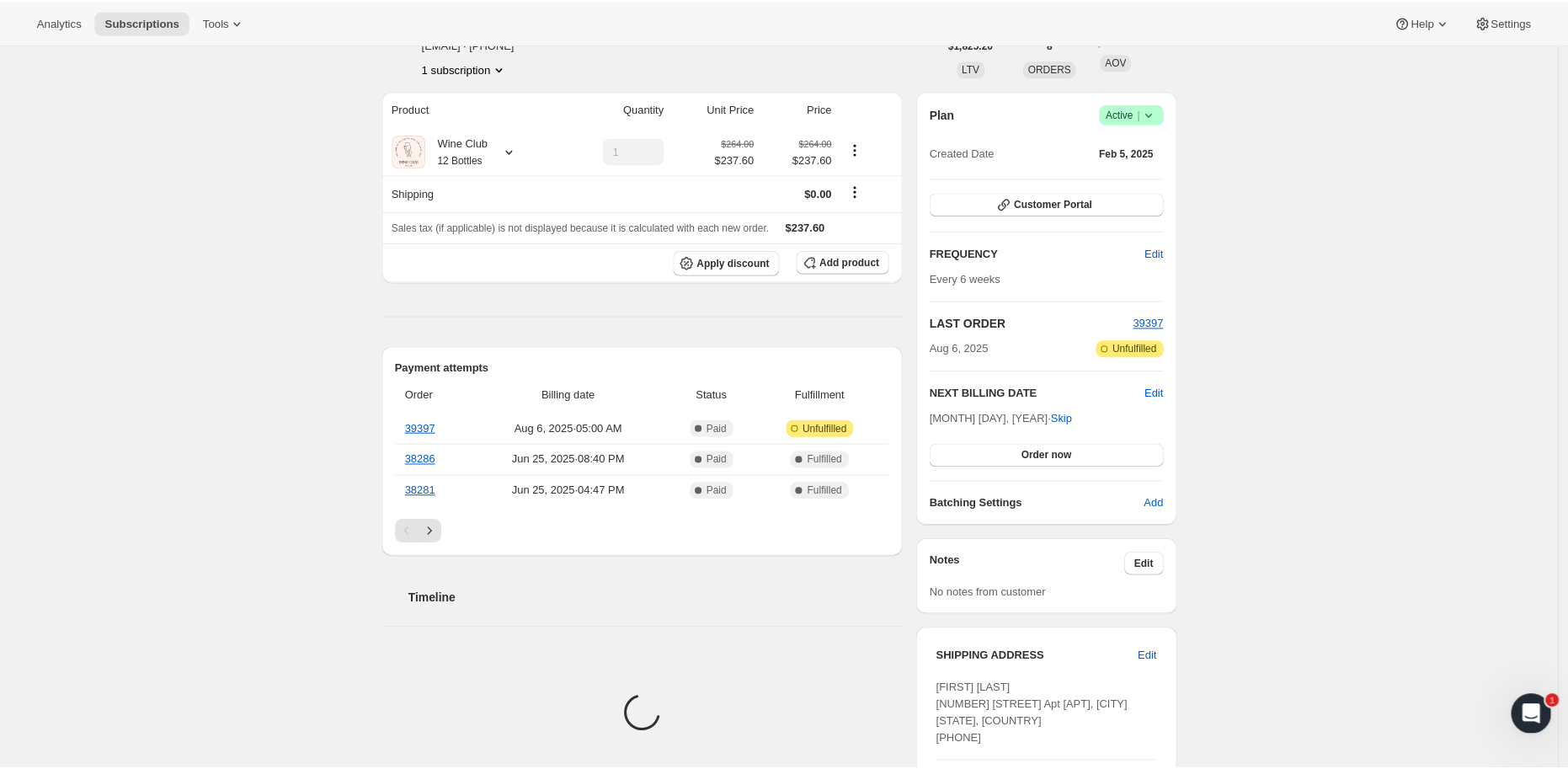 scroll, scrollTop: 0, scrollLeft: 0, axis: both 